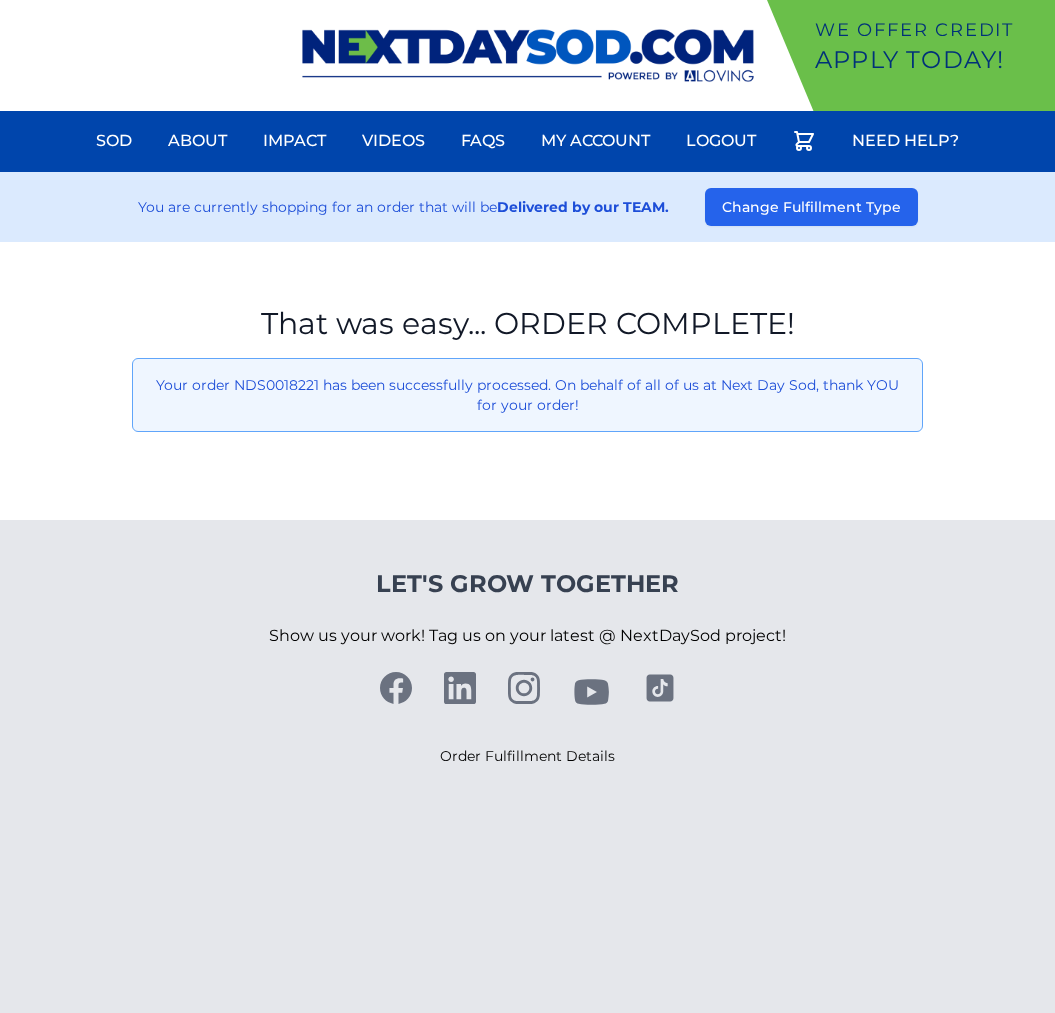 scroll, scrollTop: 0, scrollLeft: 0, axis: both 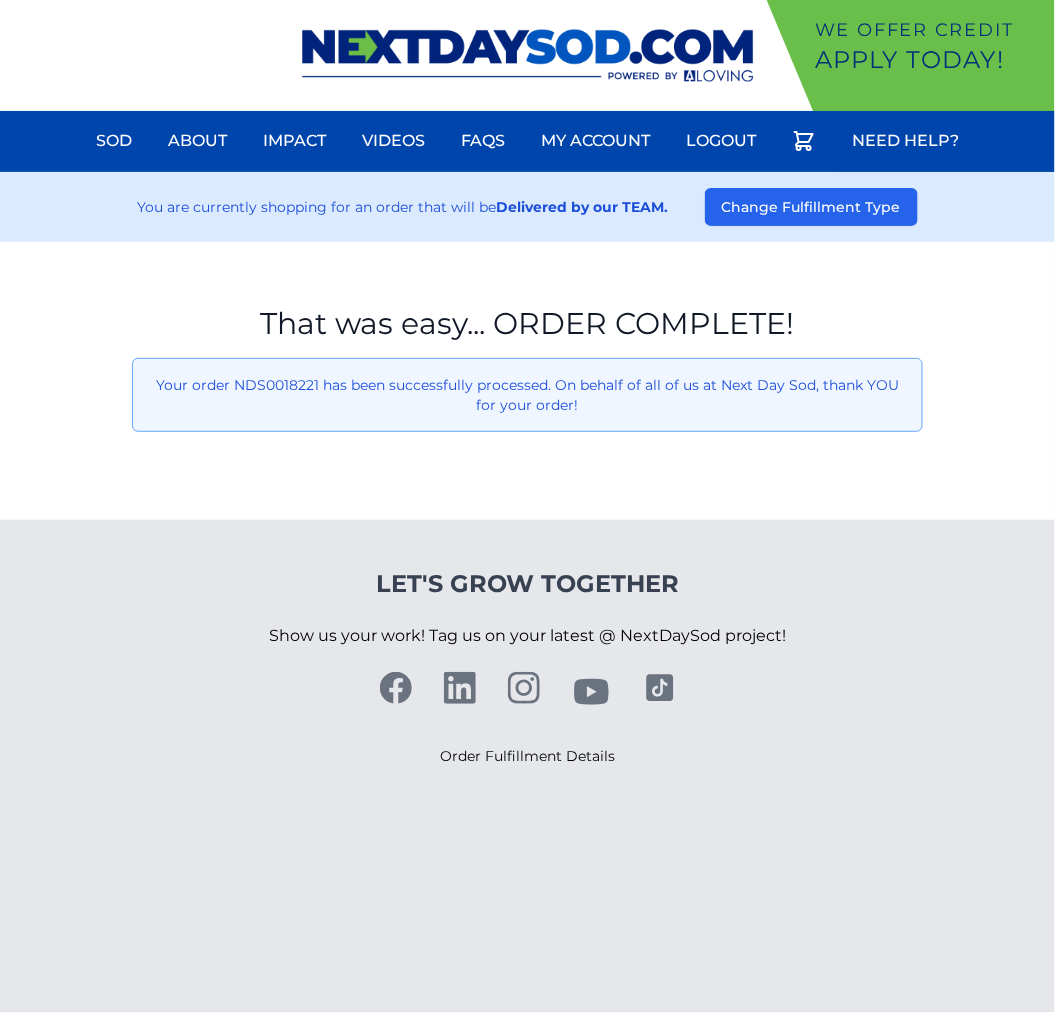 click on "Let's Grow Together
Show us your work! Tag us on your latest @ NextDaySod project!
Order Fulfillment Details" at bounding box center (527, 668) 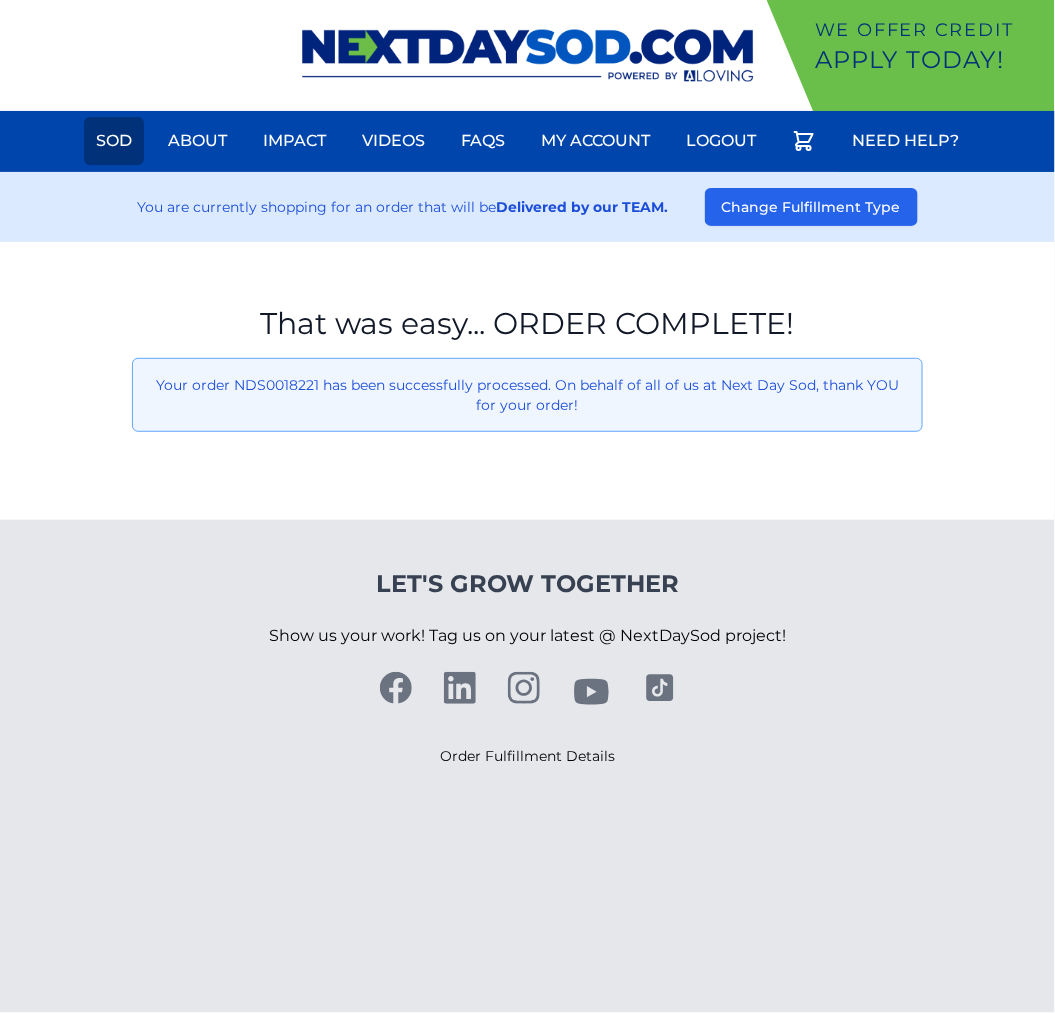 drag, startPoint x: 105, startPoint y: 132, endPoint x: 124, endPoint y: 140, distance: 20.615528 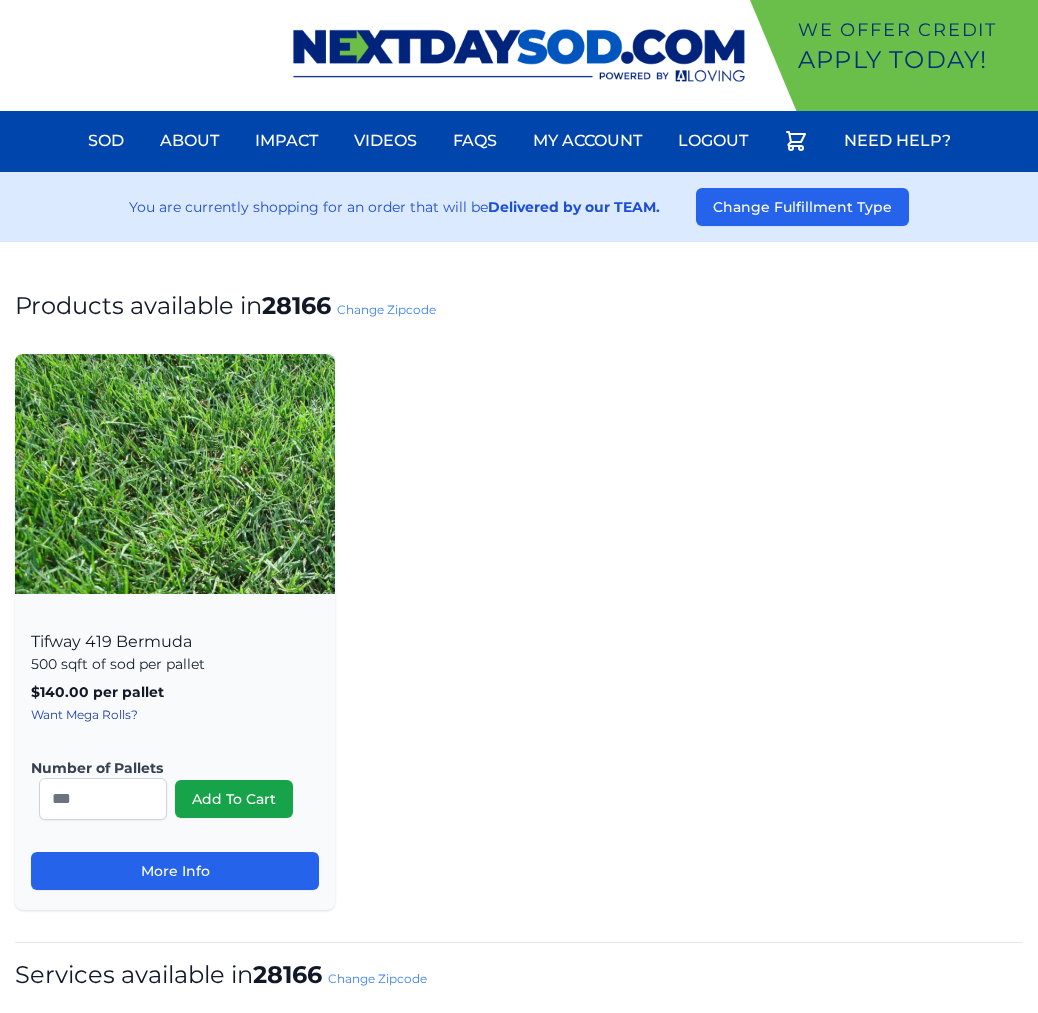 scroll, scrollTop: 0, scrollLeft: 0, axis: both 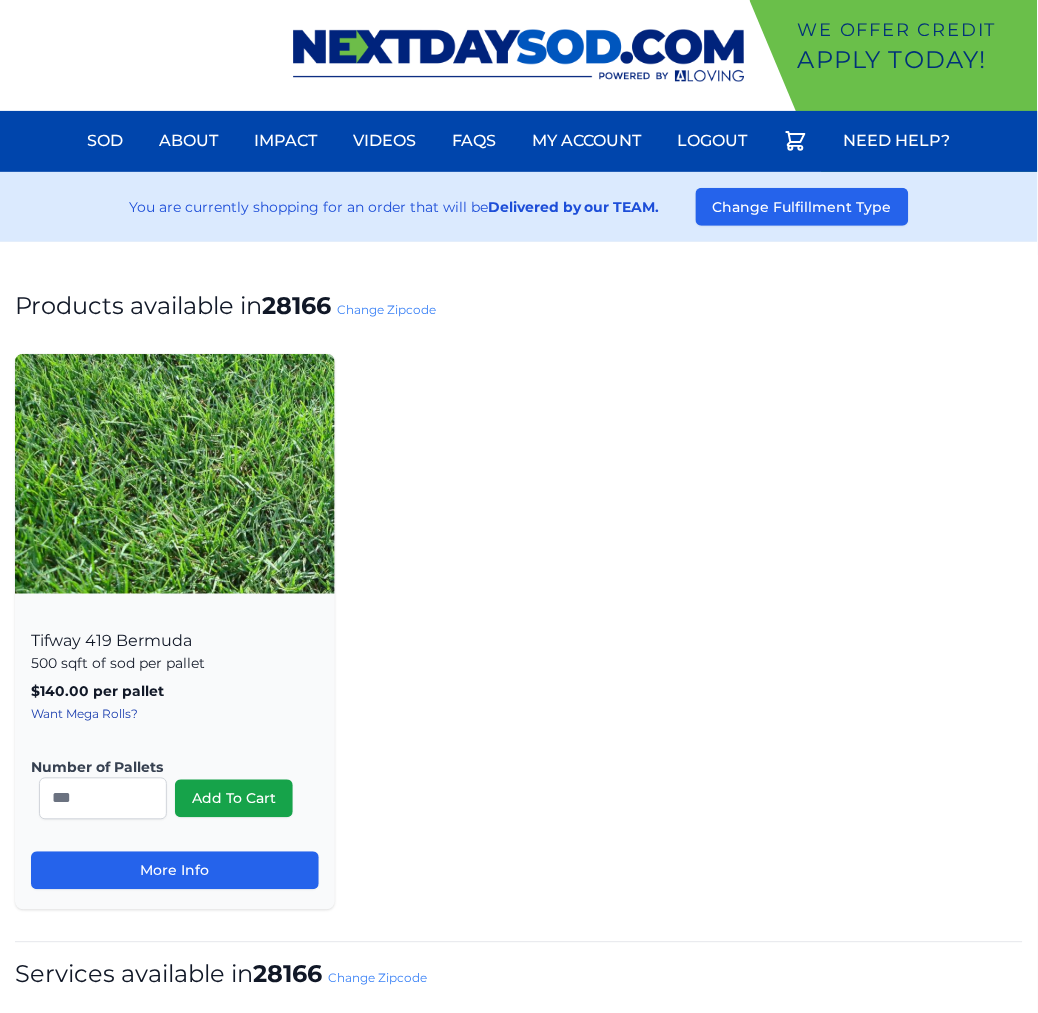 click on "Change Zipcode" at bounding box center [386, 309] 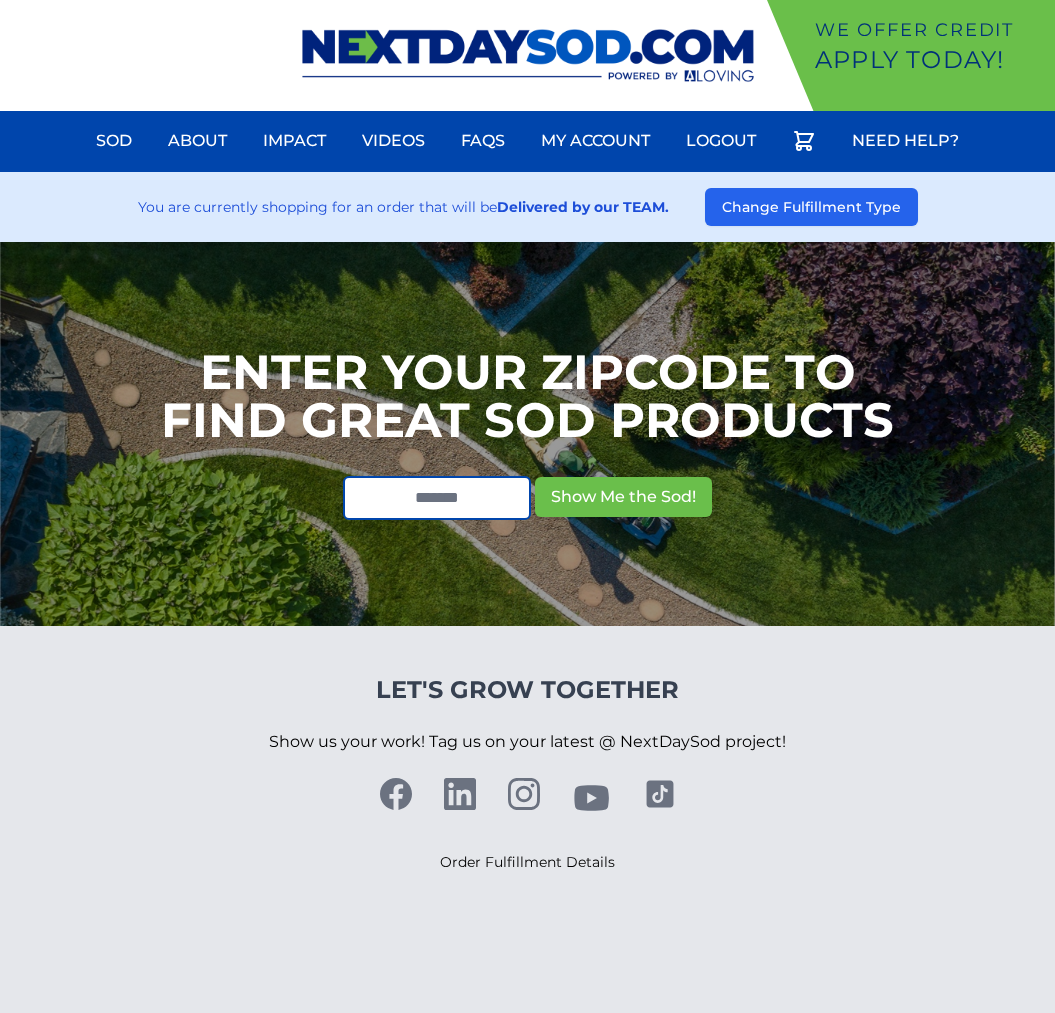 scroll, scrollTop: 0, scrollLeft: 0, axis: both 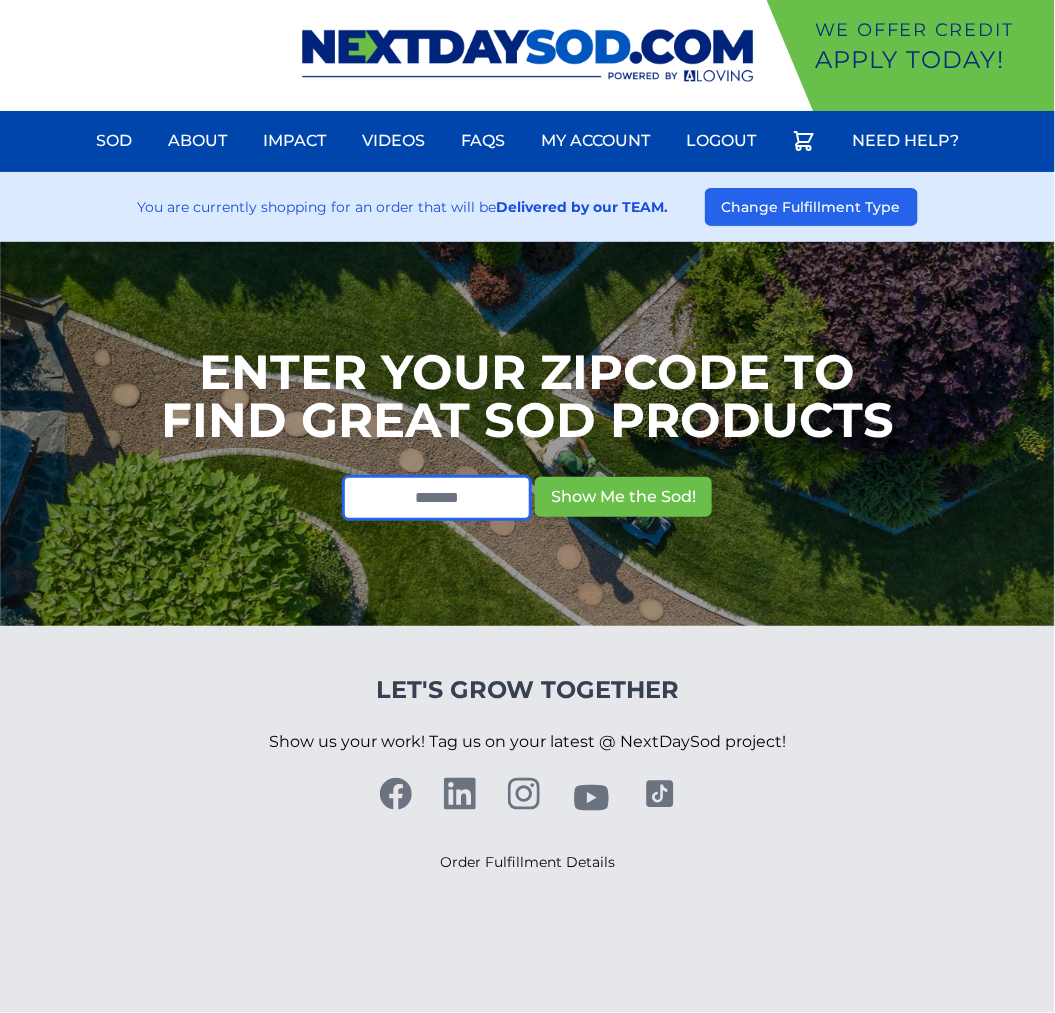 click at bounding box center (437, 498) 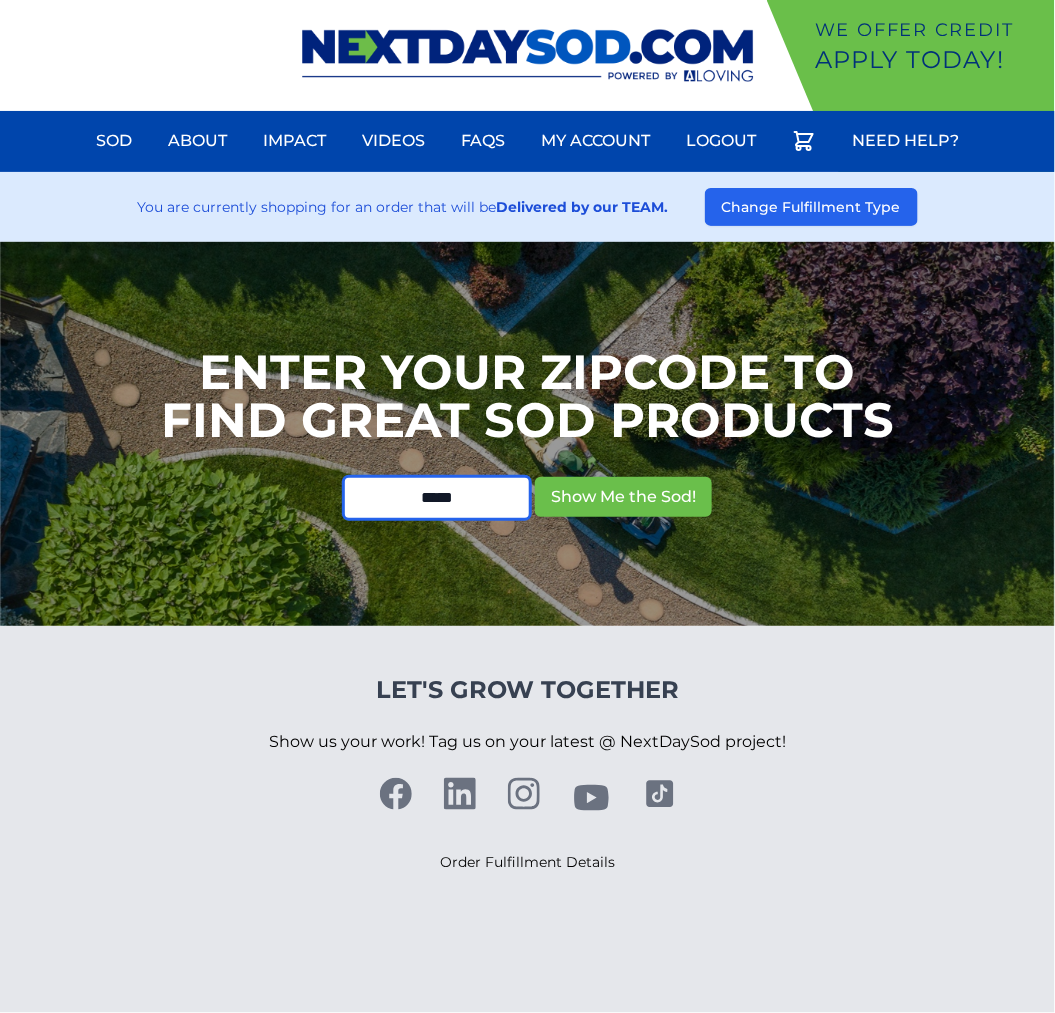 type on "*****" 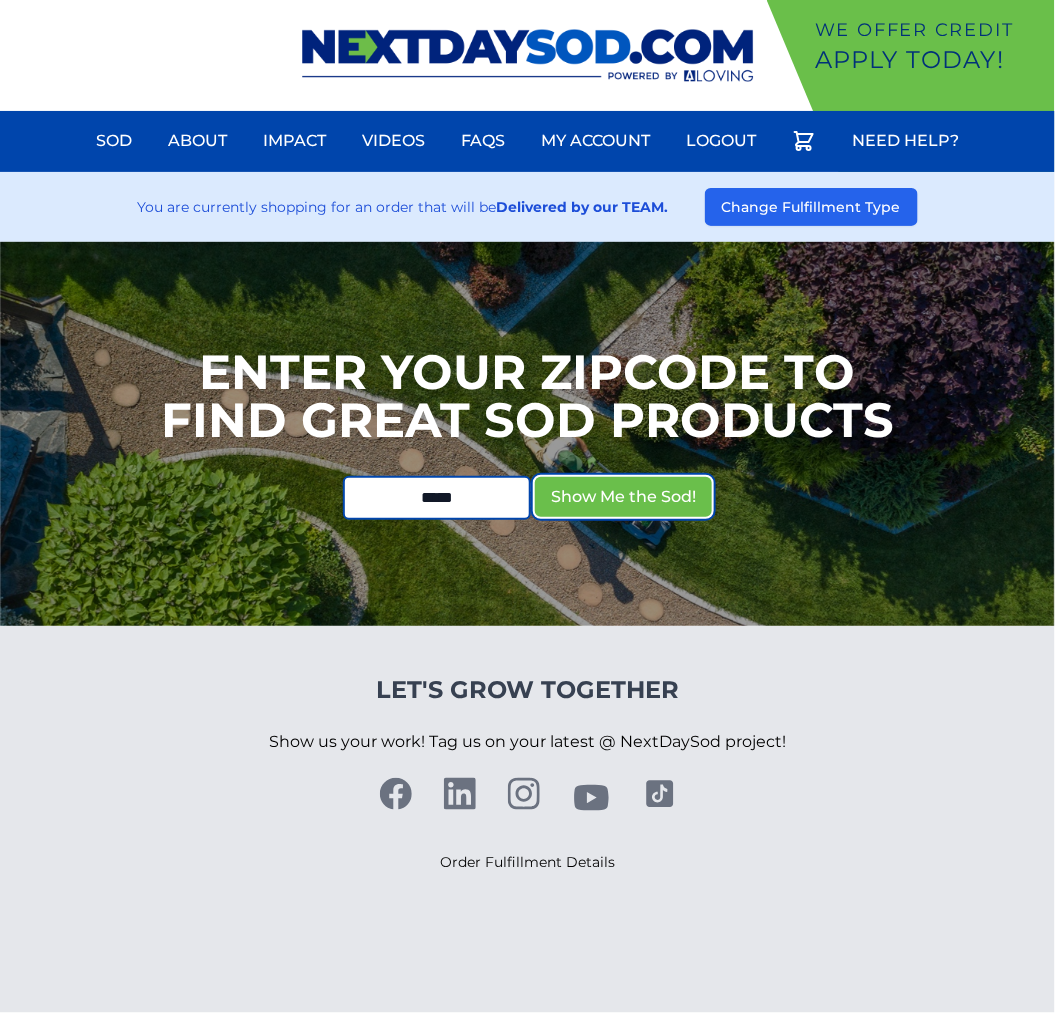 type 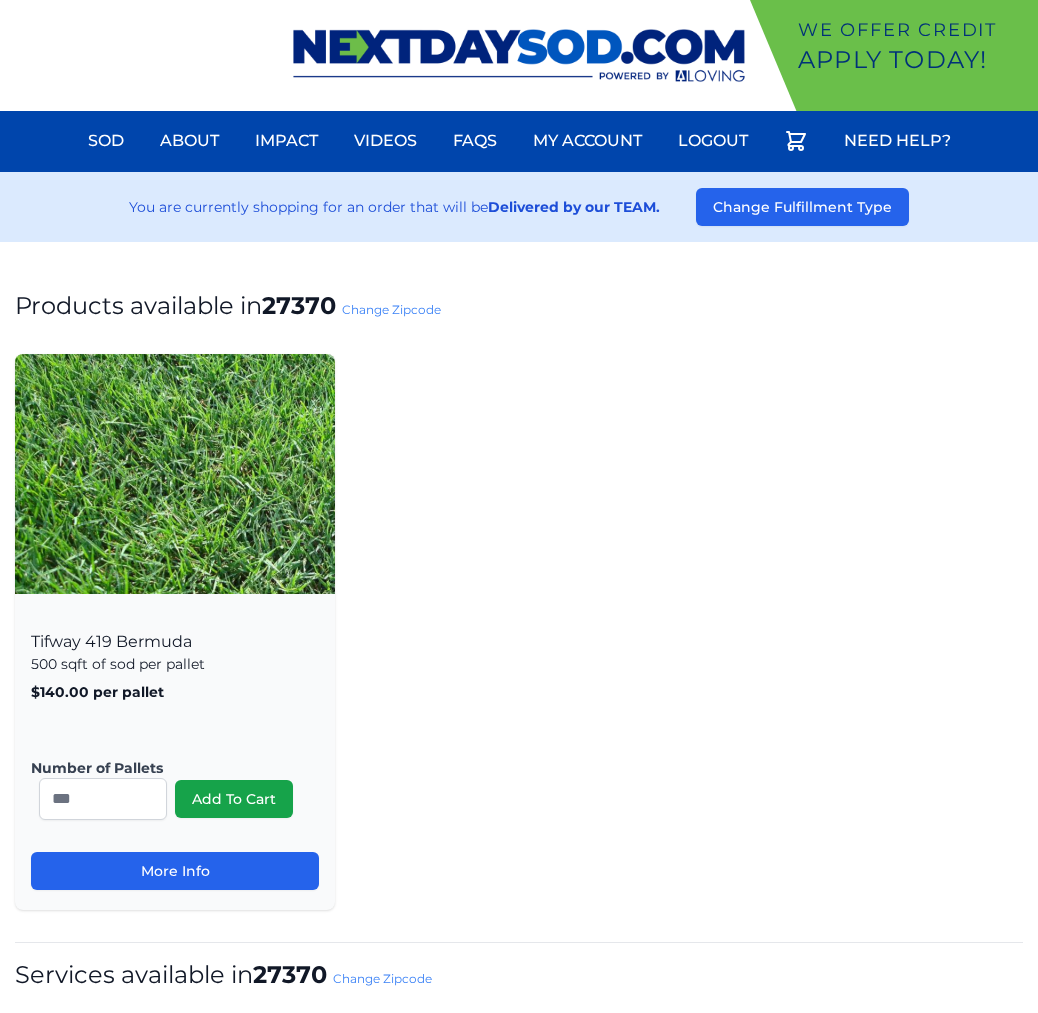 scroll, scrollTop: 0, scrollLeft: 0, axis: both 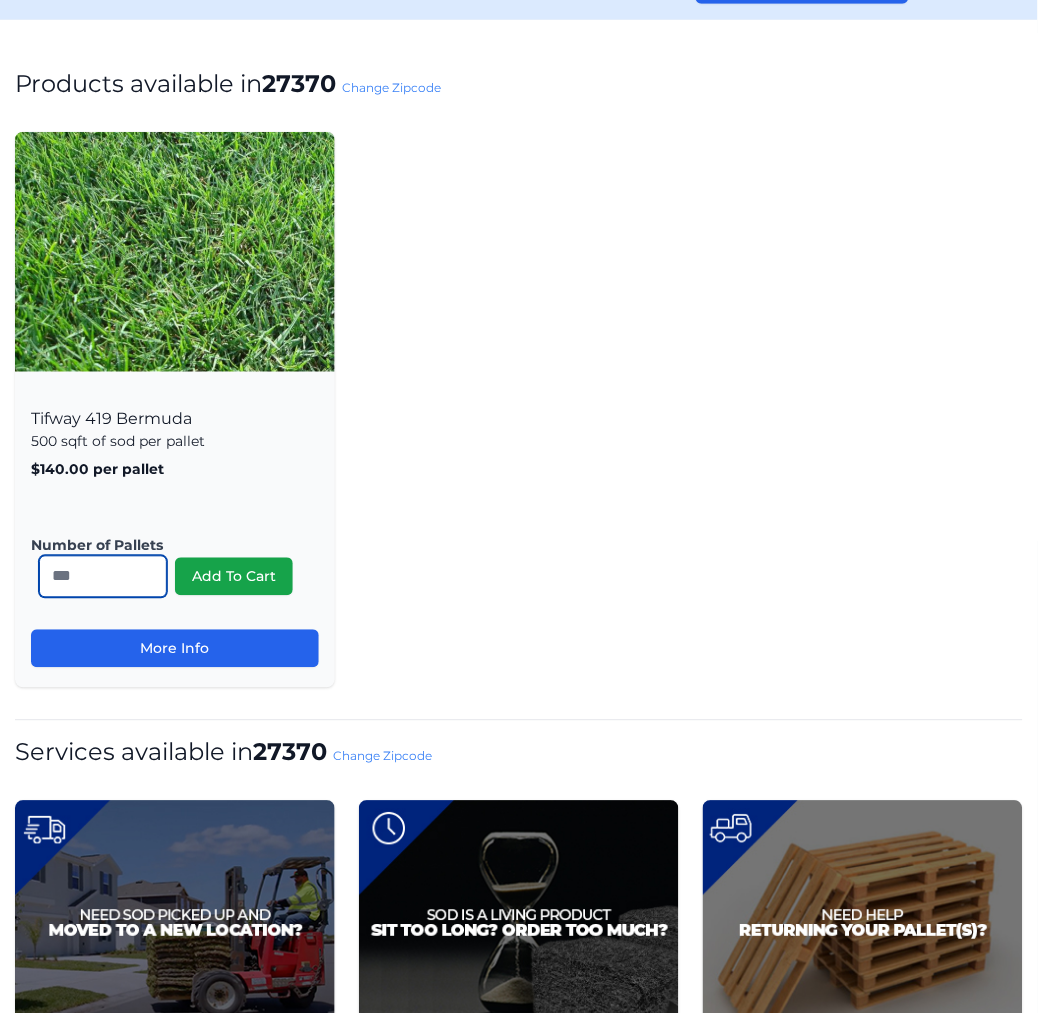 drag, startPoint x: 90, startPoint y: 583, endPoint x: -69, endPoint y: 573, distance: 159.31415 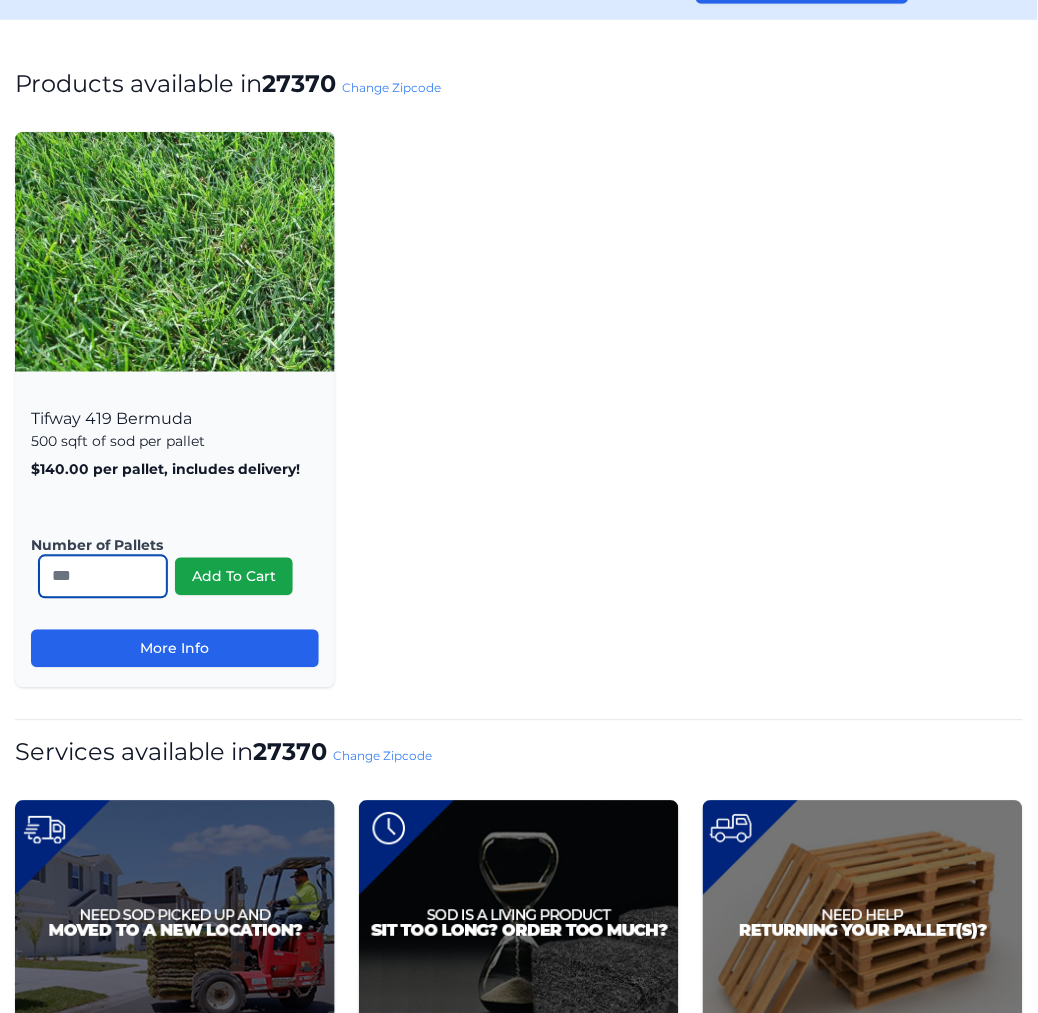 type on "*" 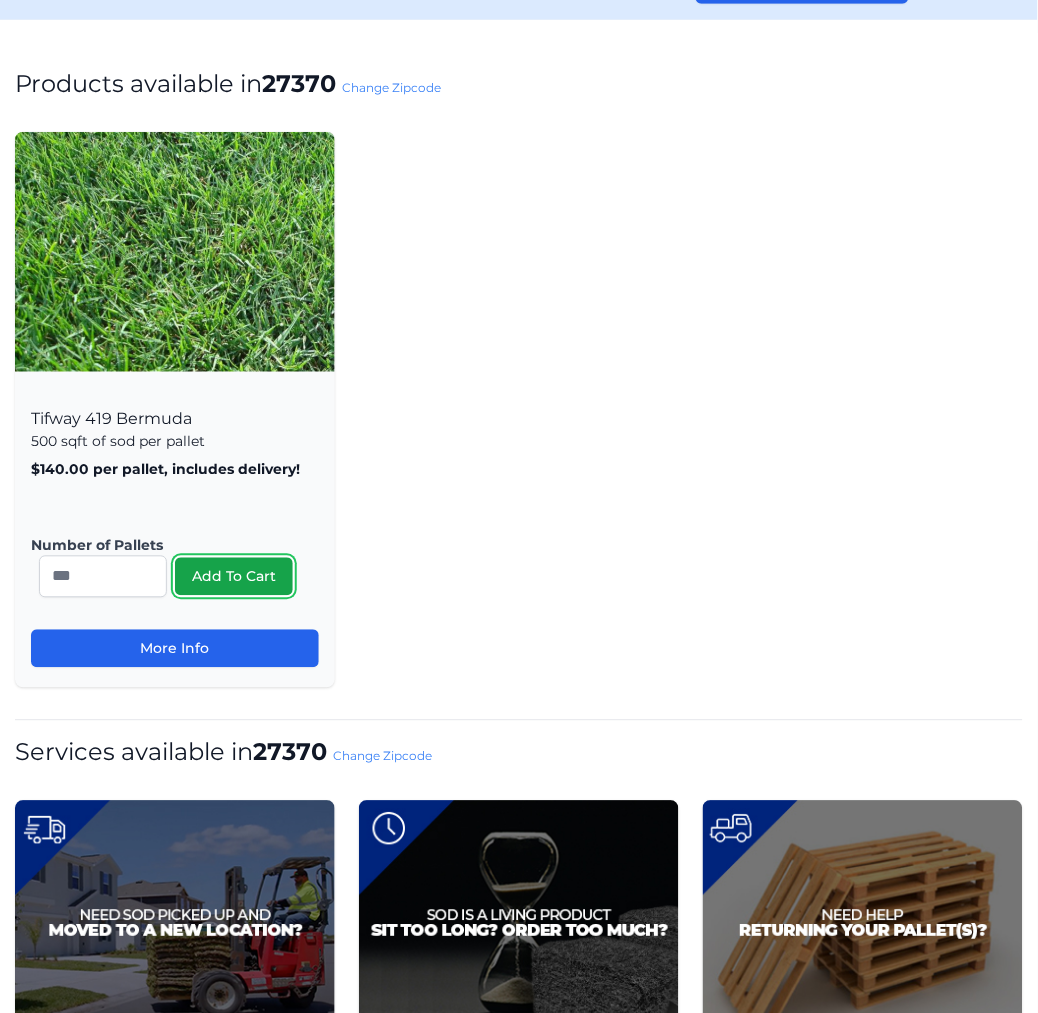 type 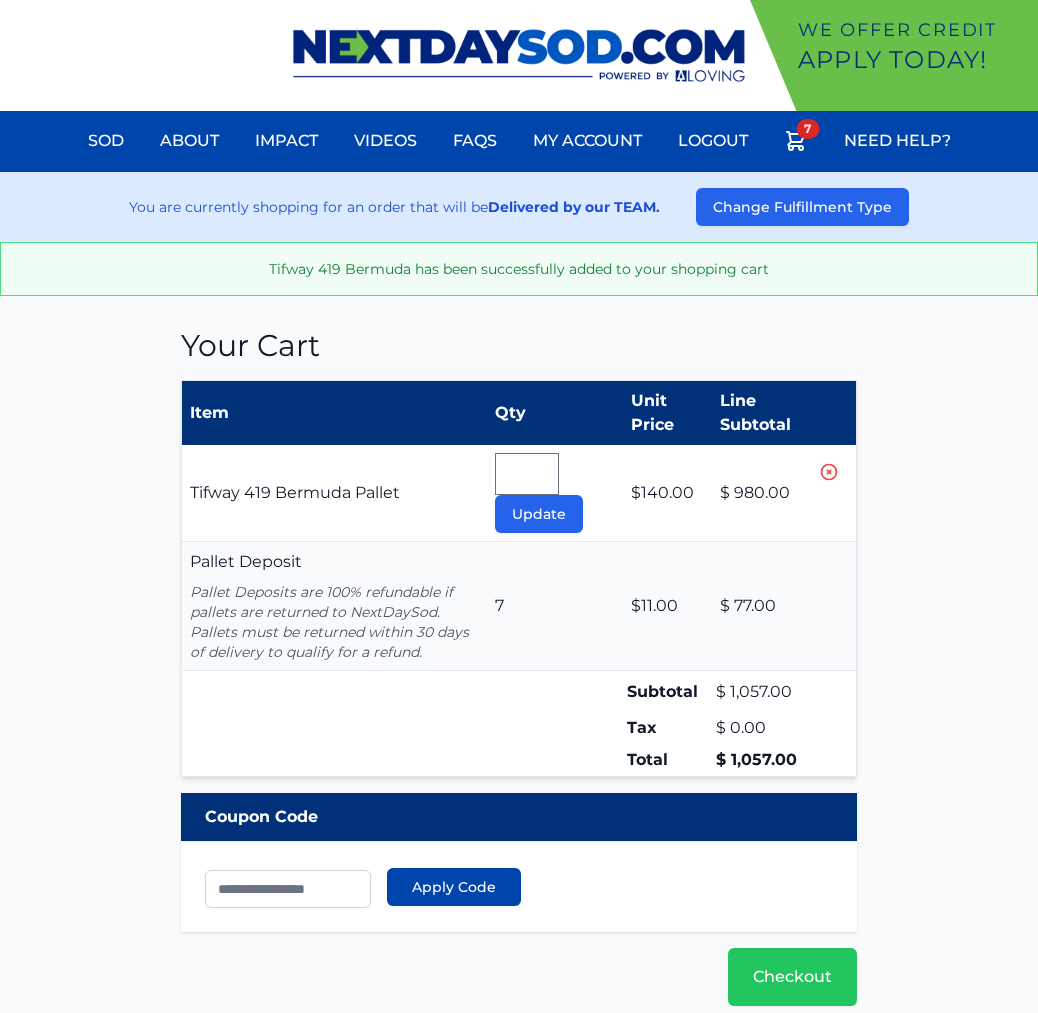 scroll, scrollTop: 0, scrollLeft: 0, axis: both 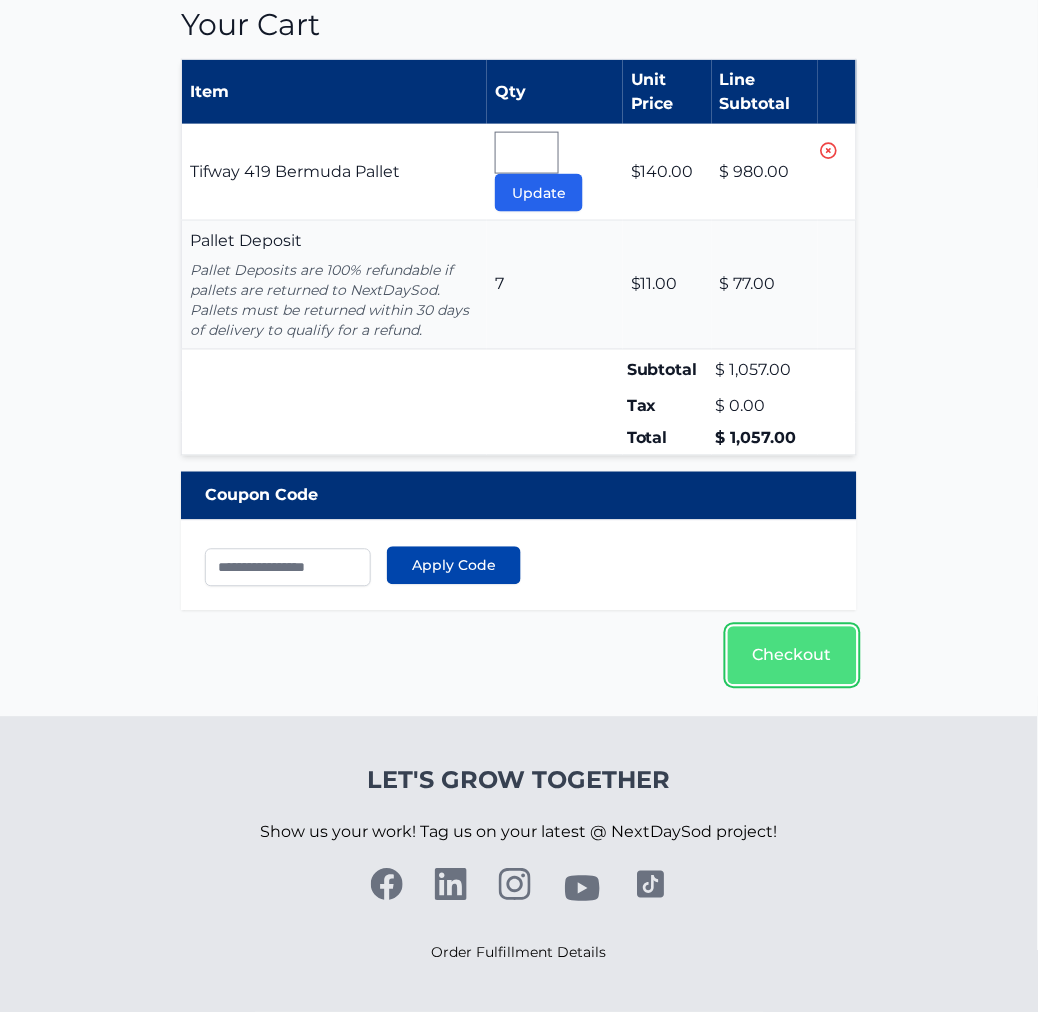 click on "Checkout" at bounding box center [792, 656] 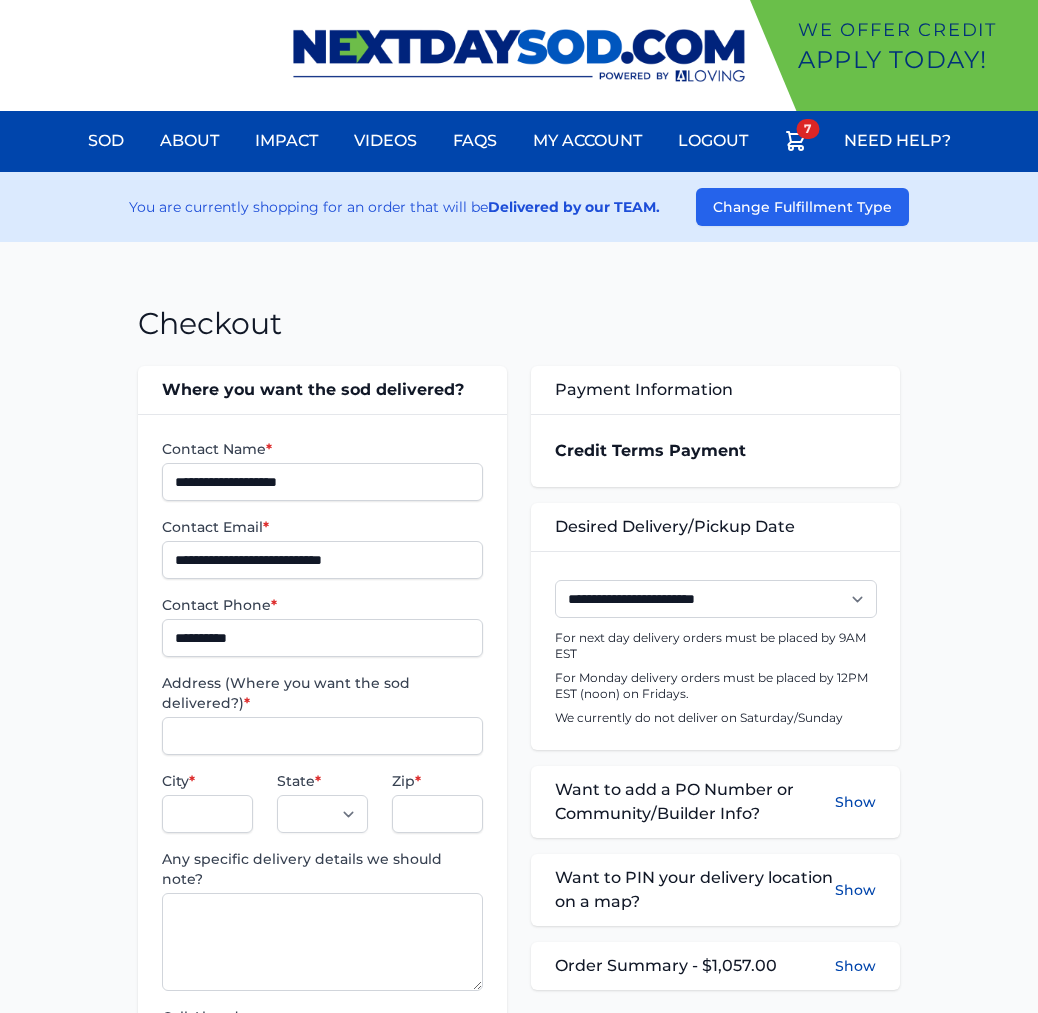 scroll, scrollTop: 0, scrollLeft: 0, axis: both 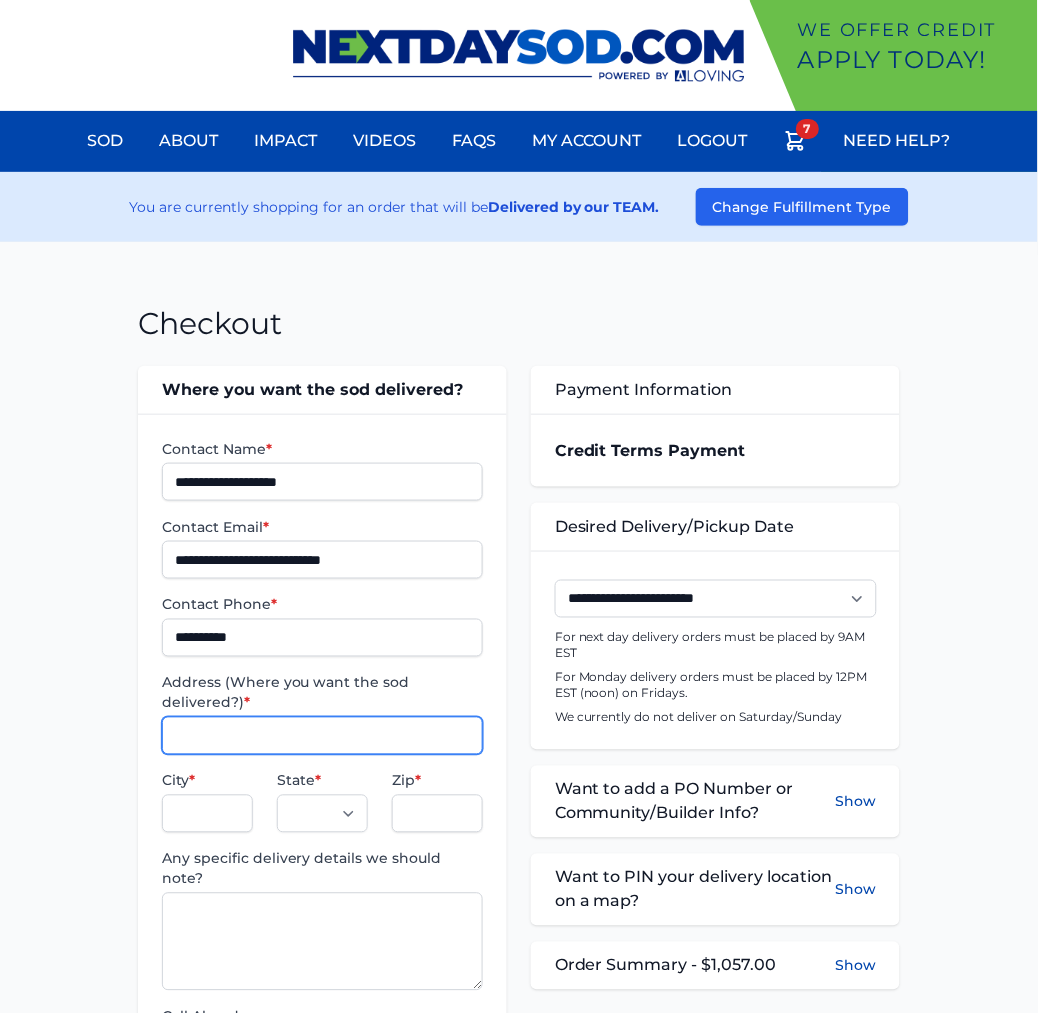 click on "Address (Where you want the sod delivered?)
*" at bounding box center [322, 736] 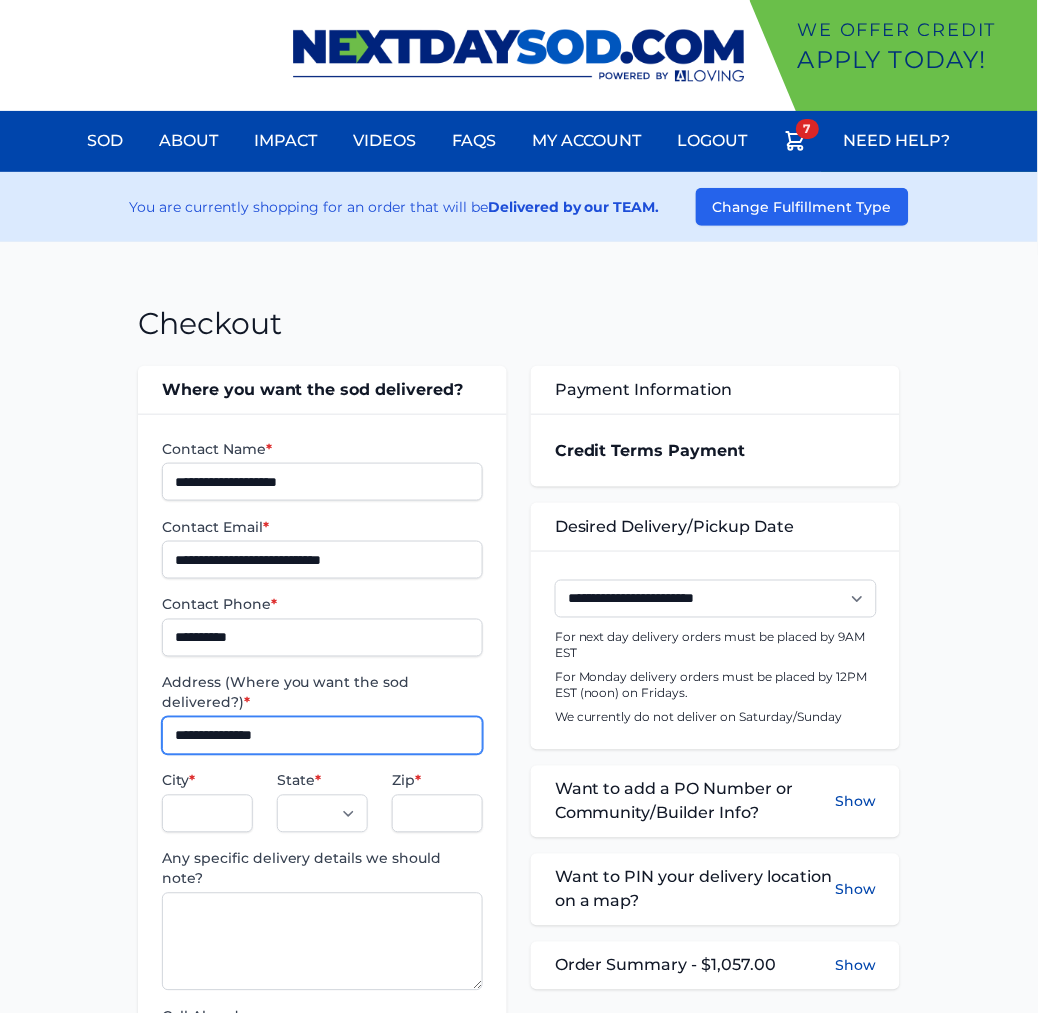 type on "**********" 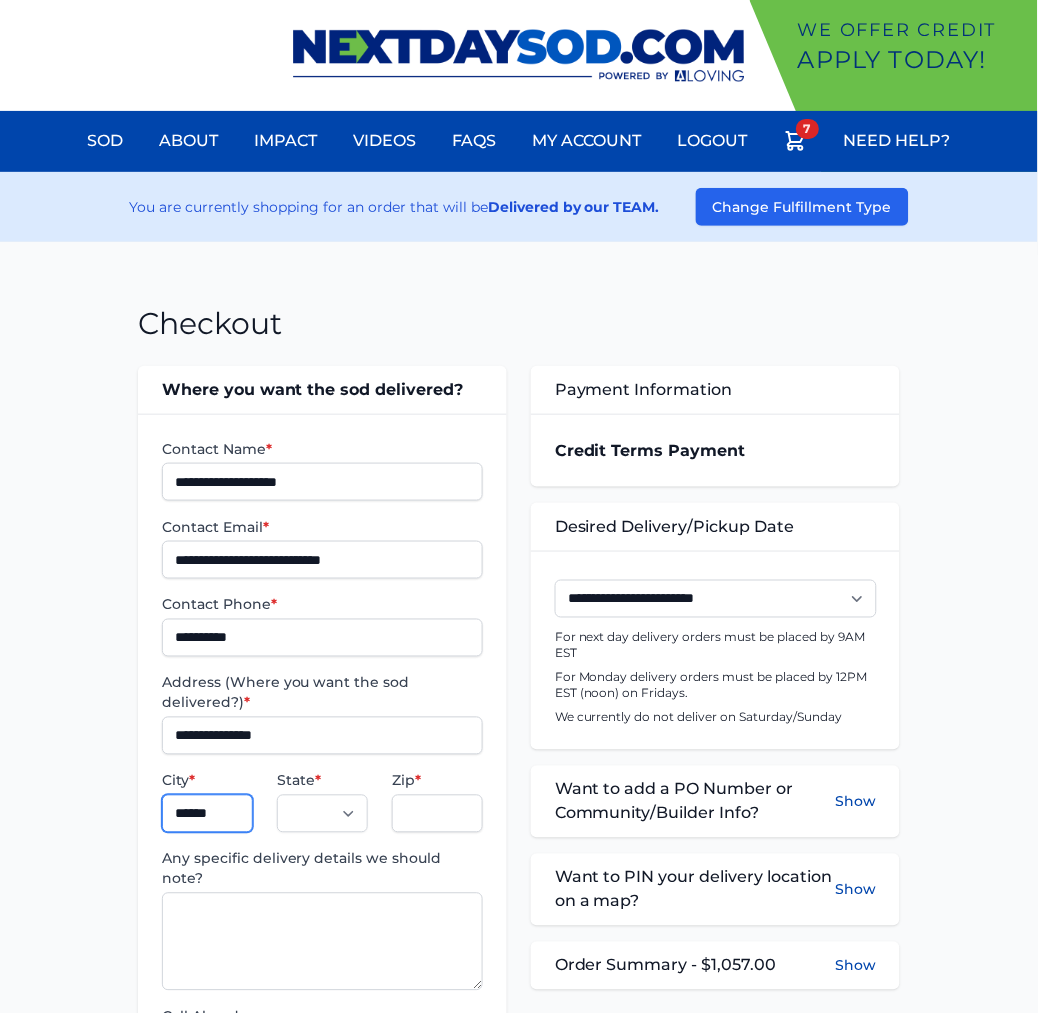 type on "*******" 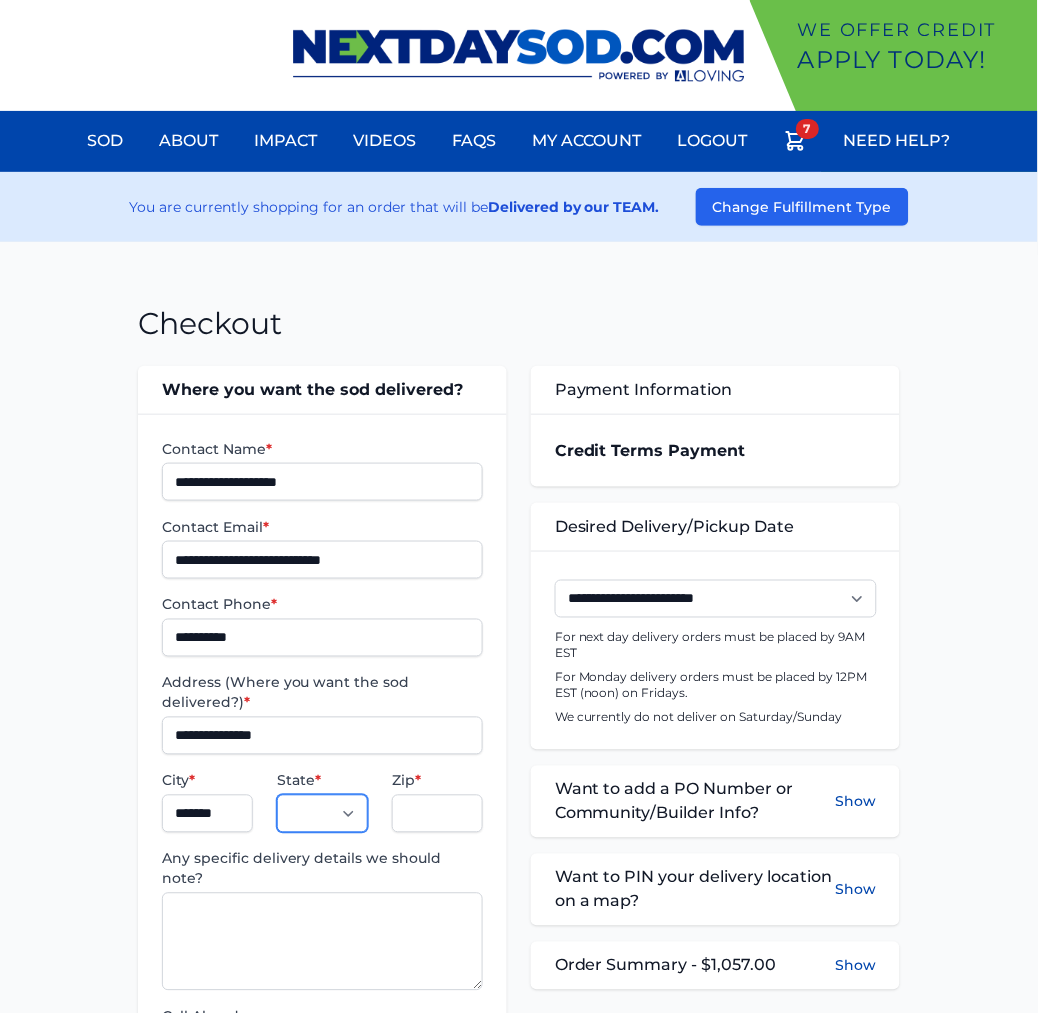 select on "**" 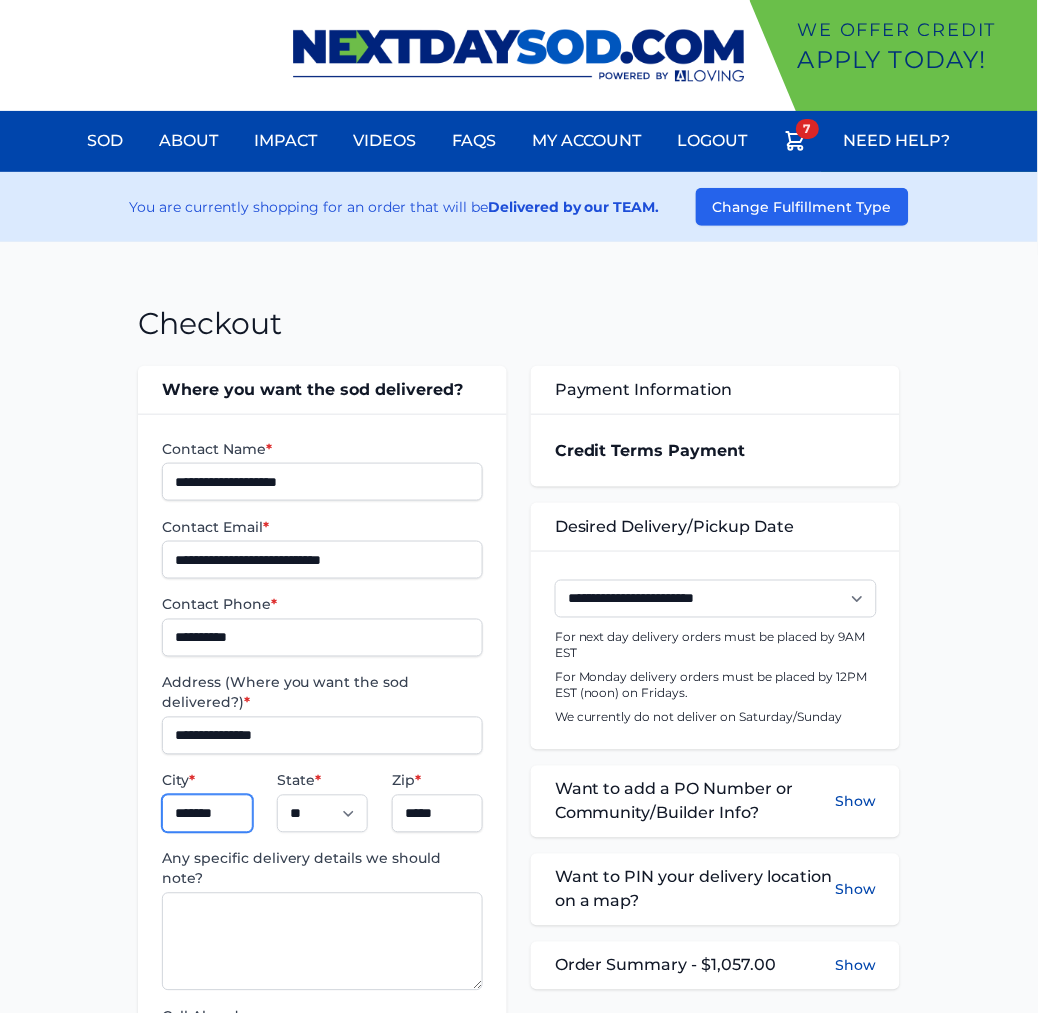 type on "*******" 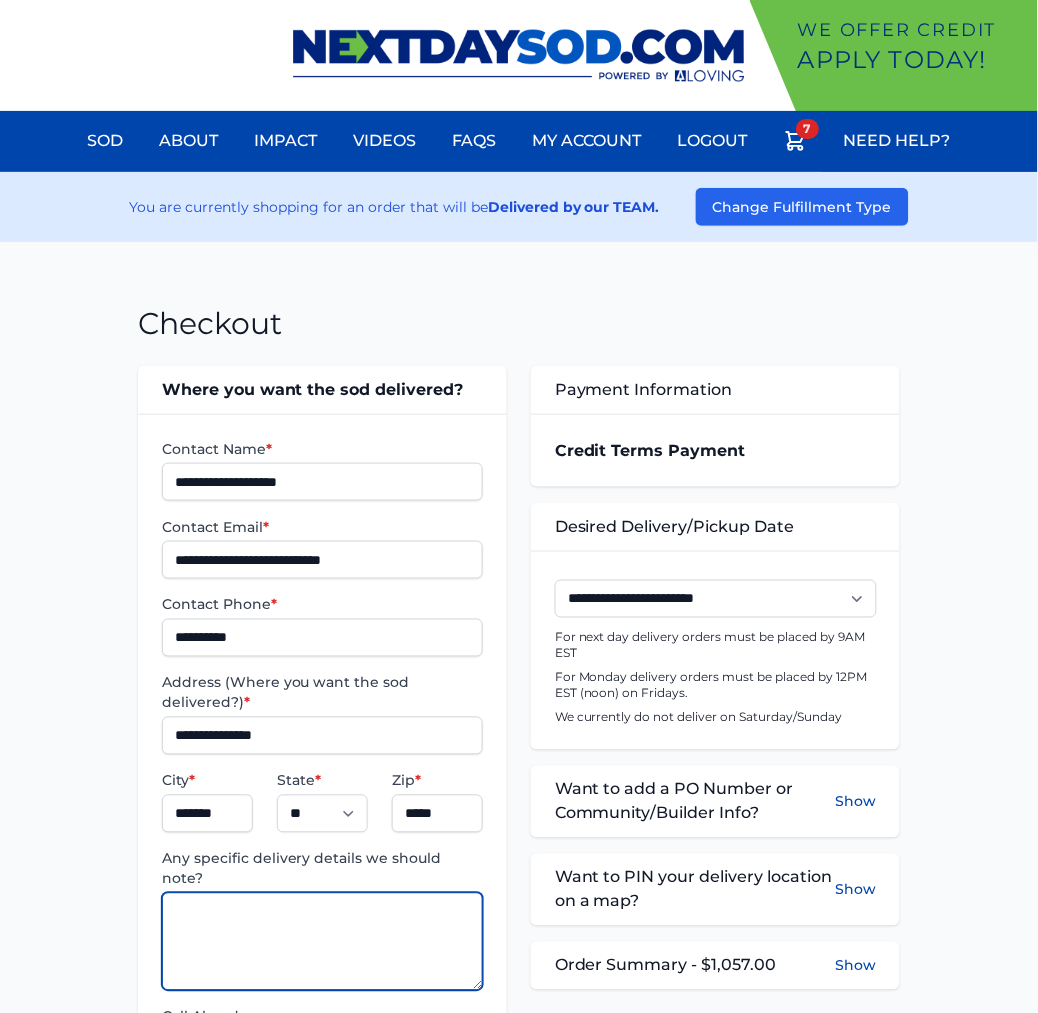 paste on "**********" 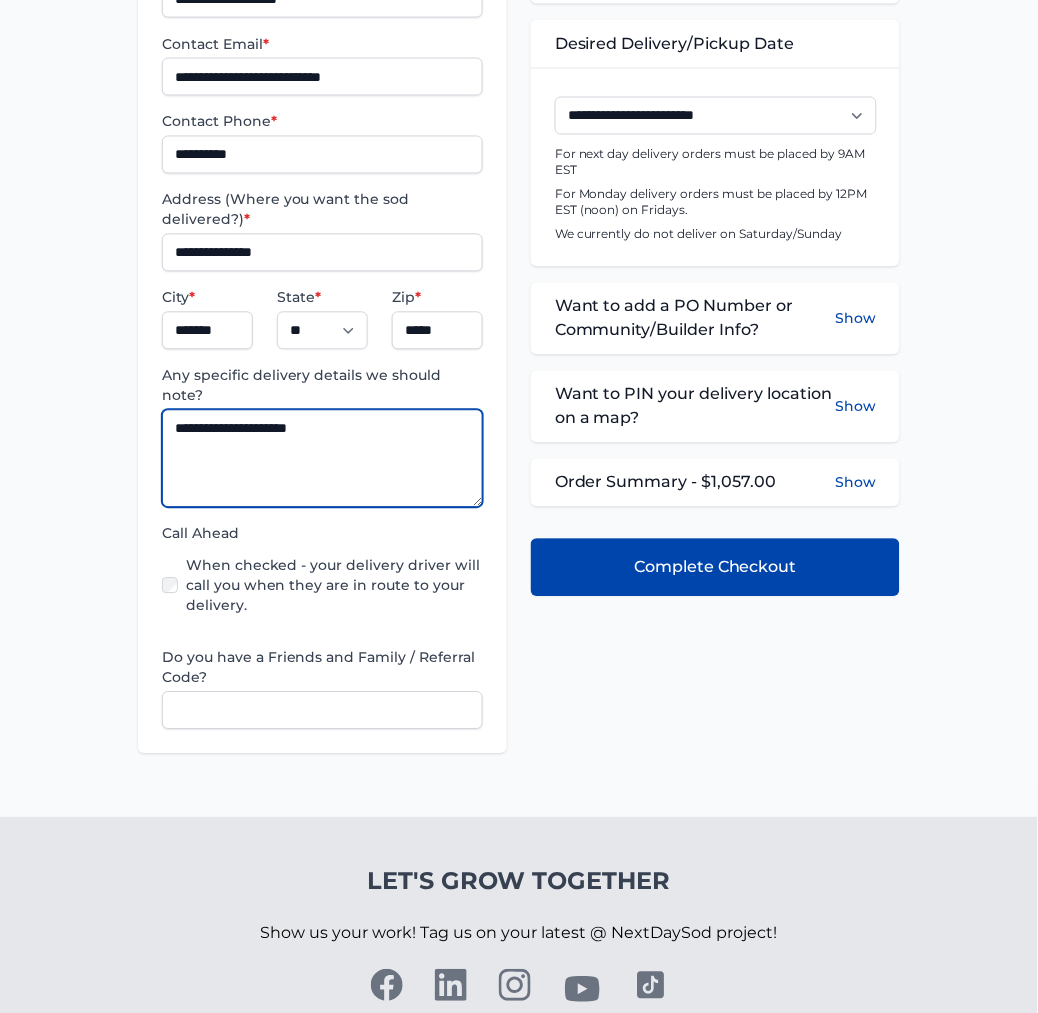 scroll, scrollTop: 222, scrollLeft: 0, axis: vertical 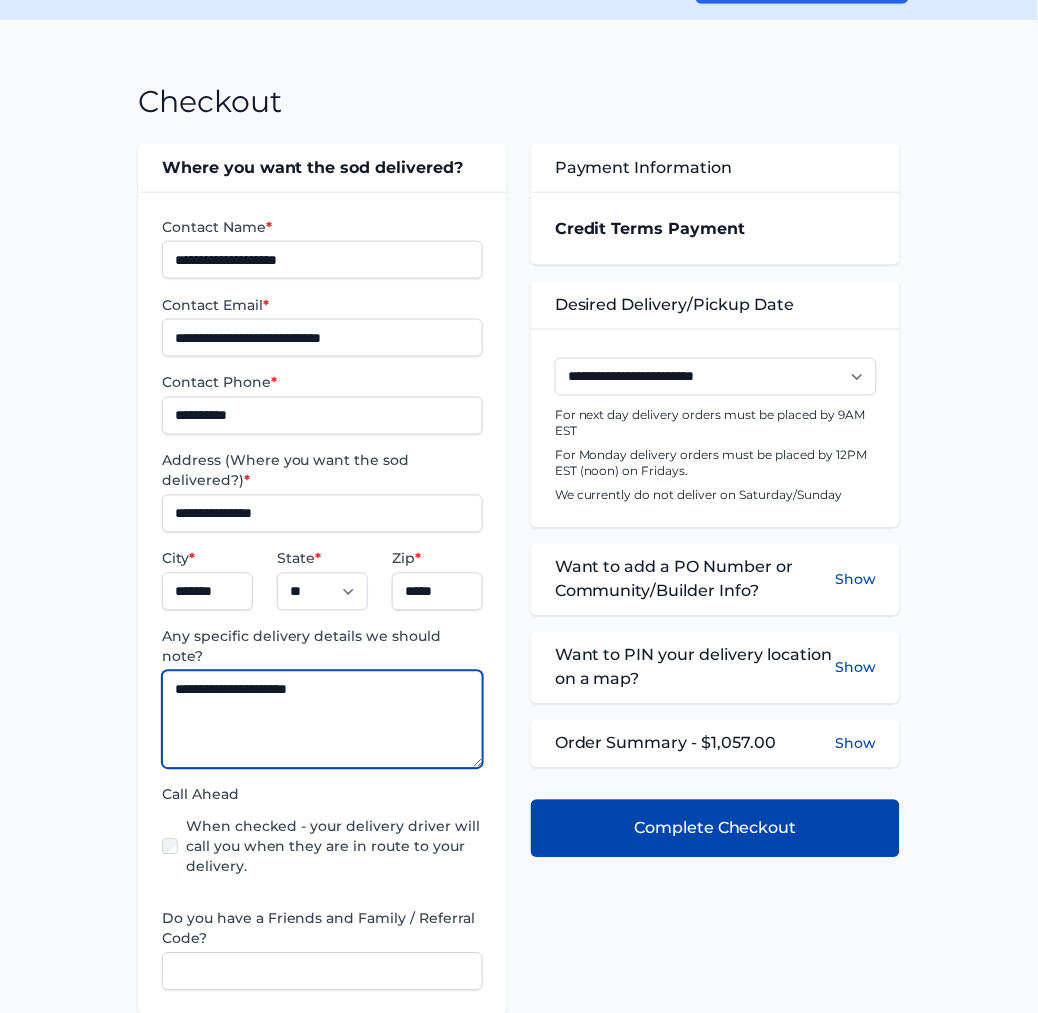 type on "**********" 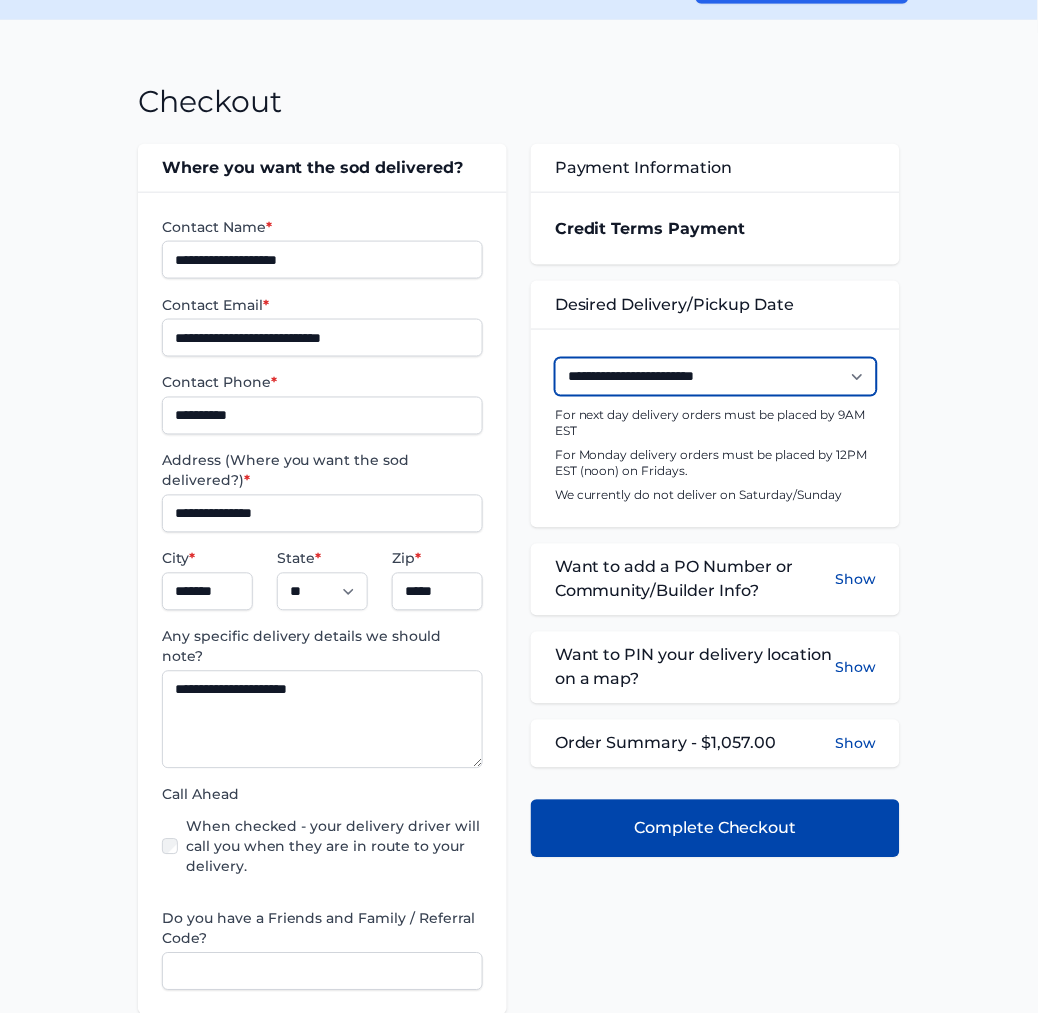 click on "**********" at bounding box center (716, 377) 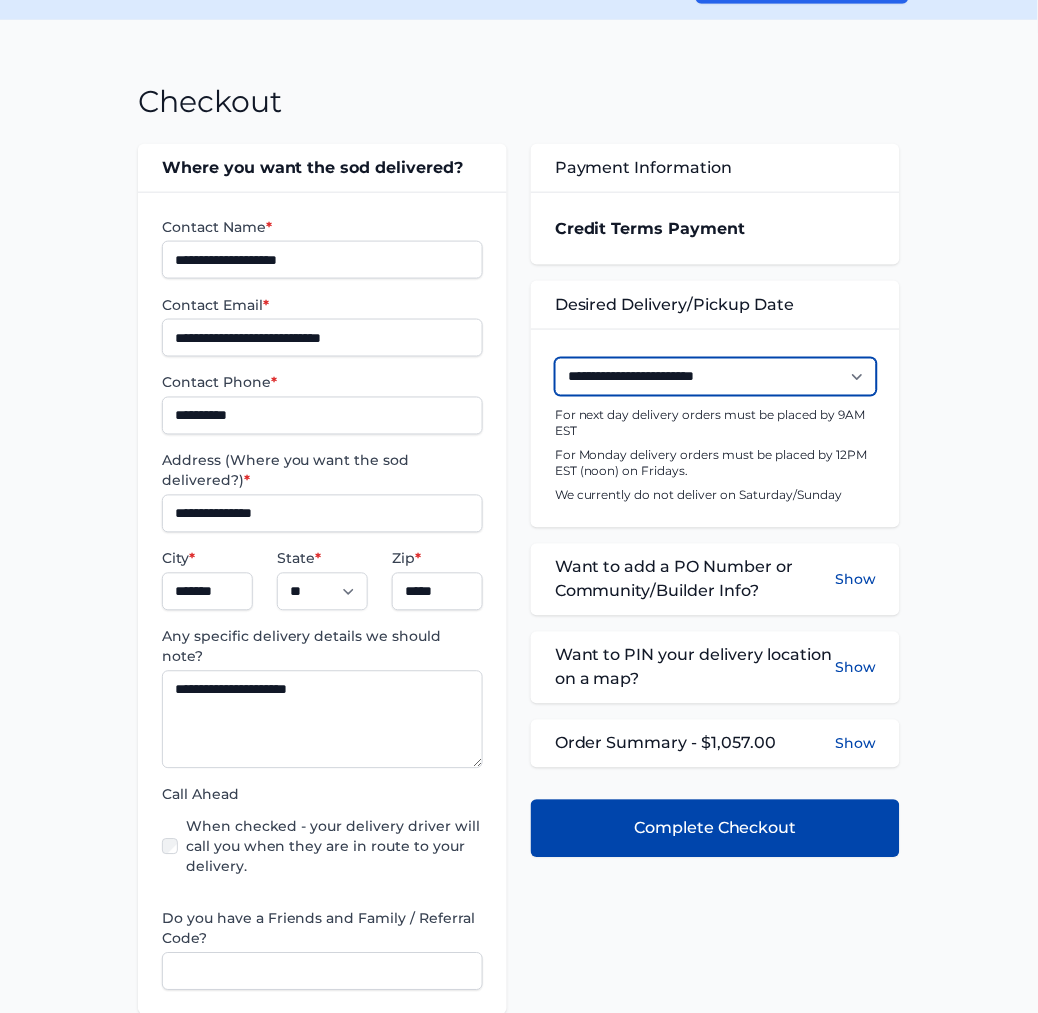 select on "**********" 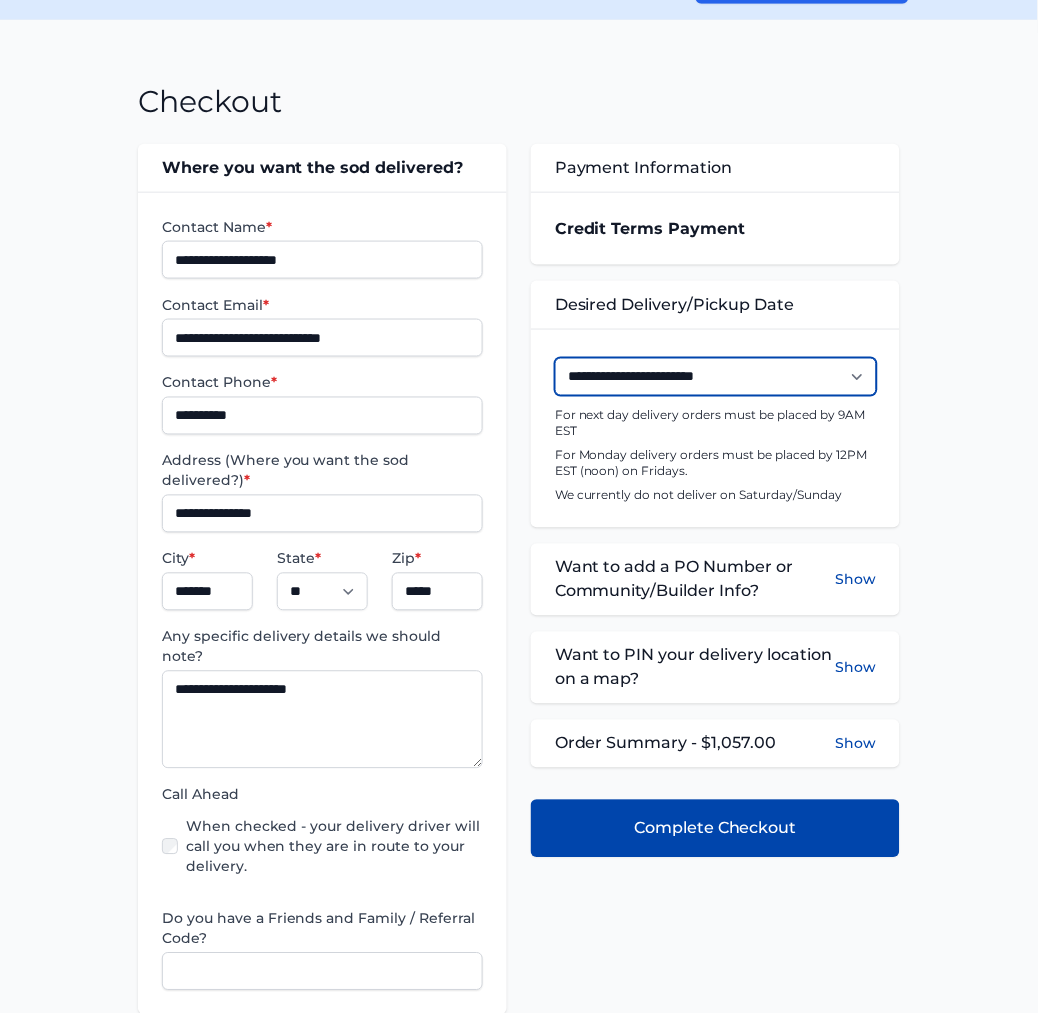 click on "**********" at bounding box center [716, 377] 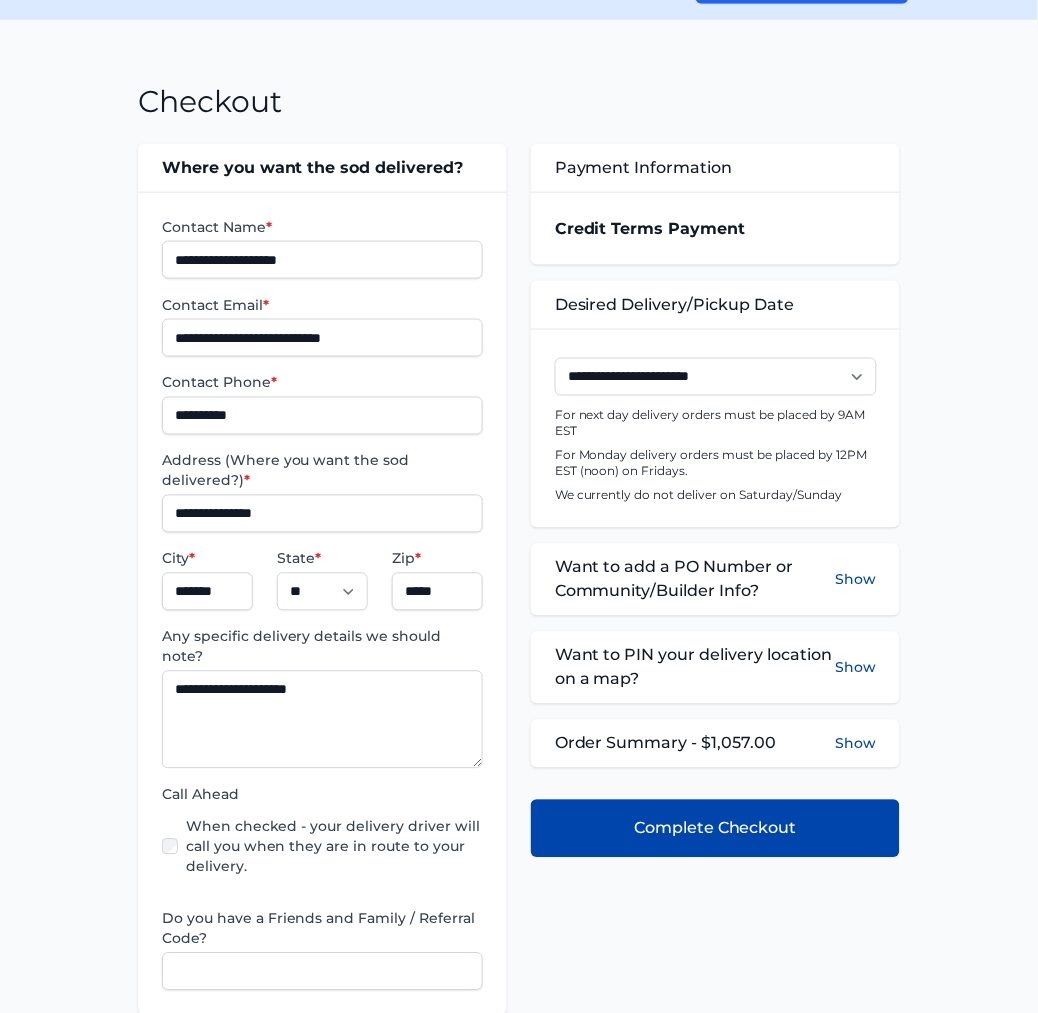 drag, startPoint x: 850, startPoint y: 577, endPoint x: 805, endPoint y: 605, distance: 53 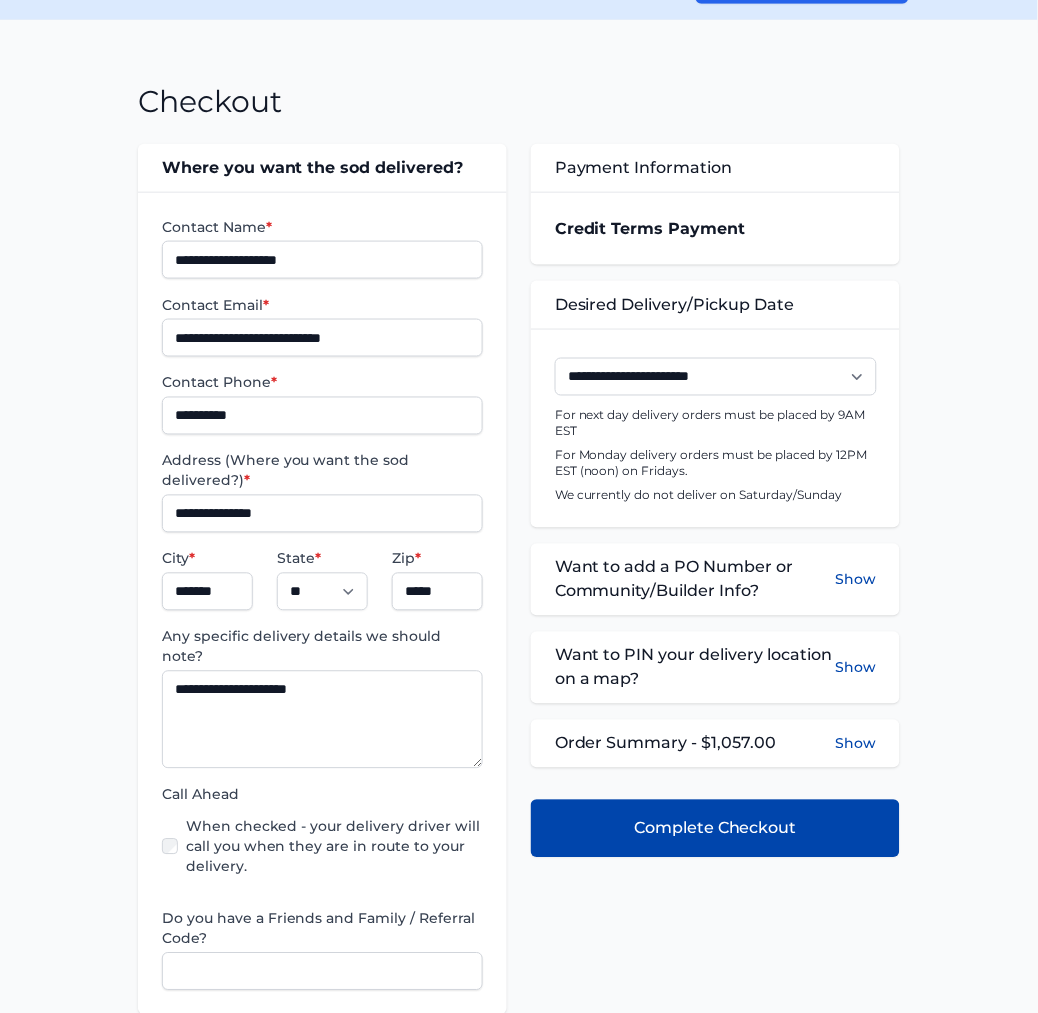 click on "Show" at bounding box center [855, 580] 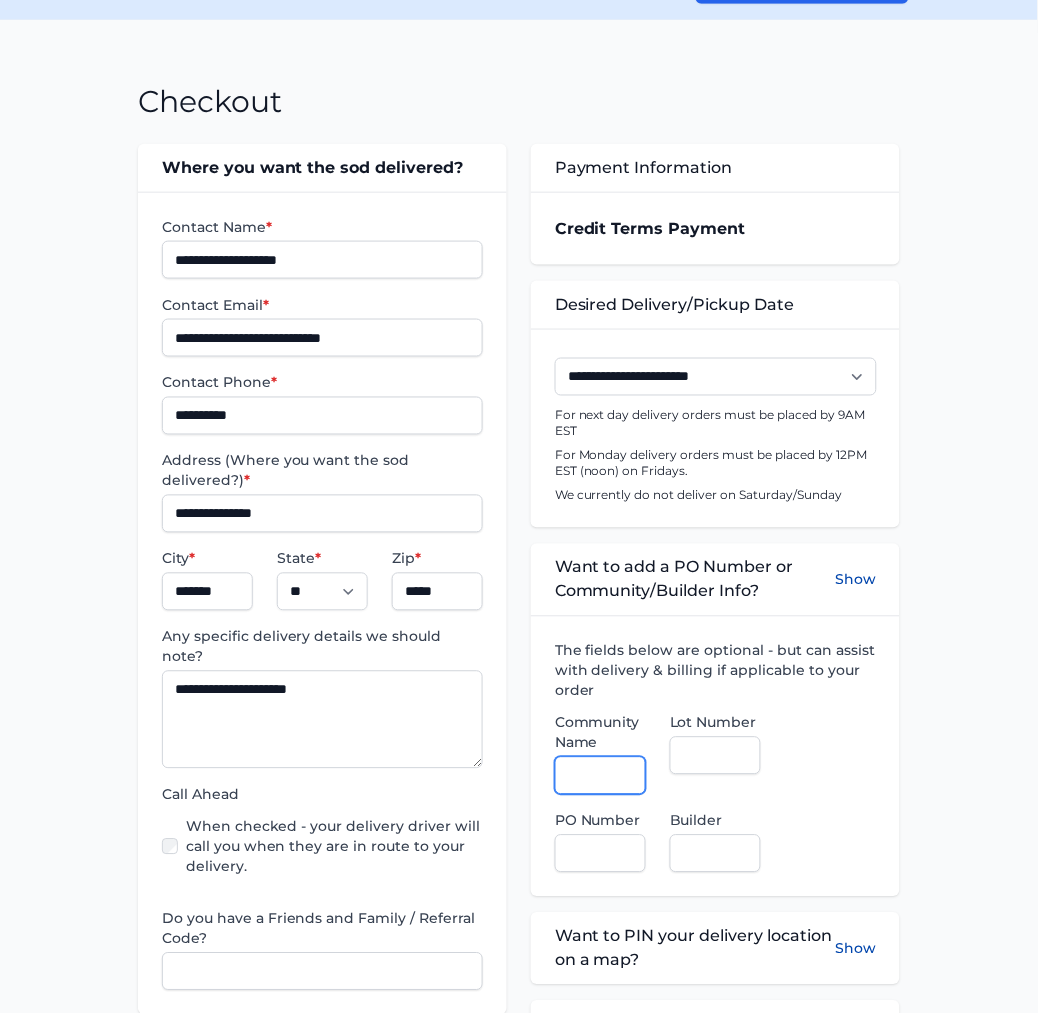 click on "Community Name" at bounding box center (600, 776) 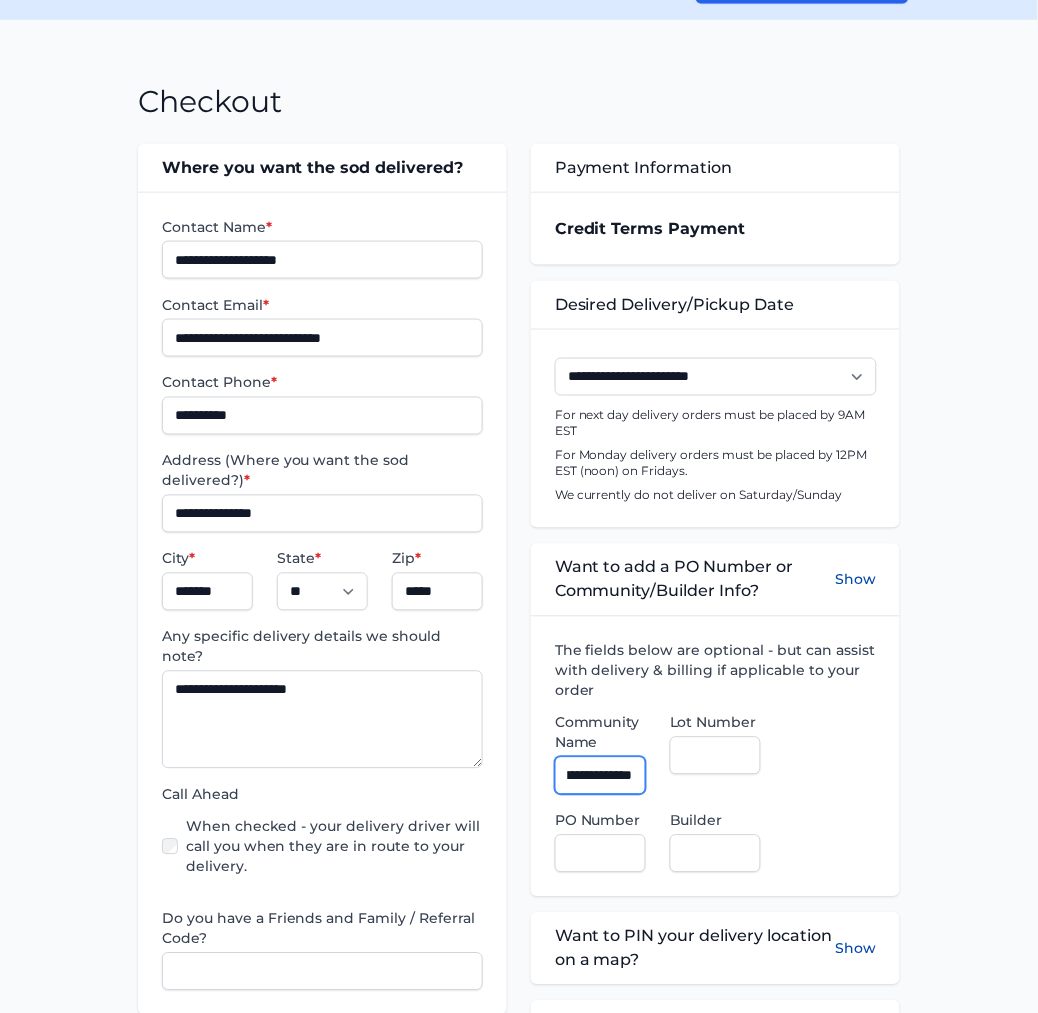 scroll, scrollTop: 0, scrollLeft: 70, axis: horizontal 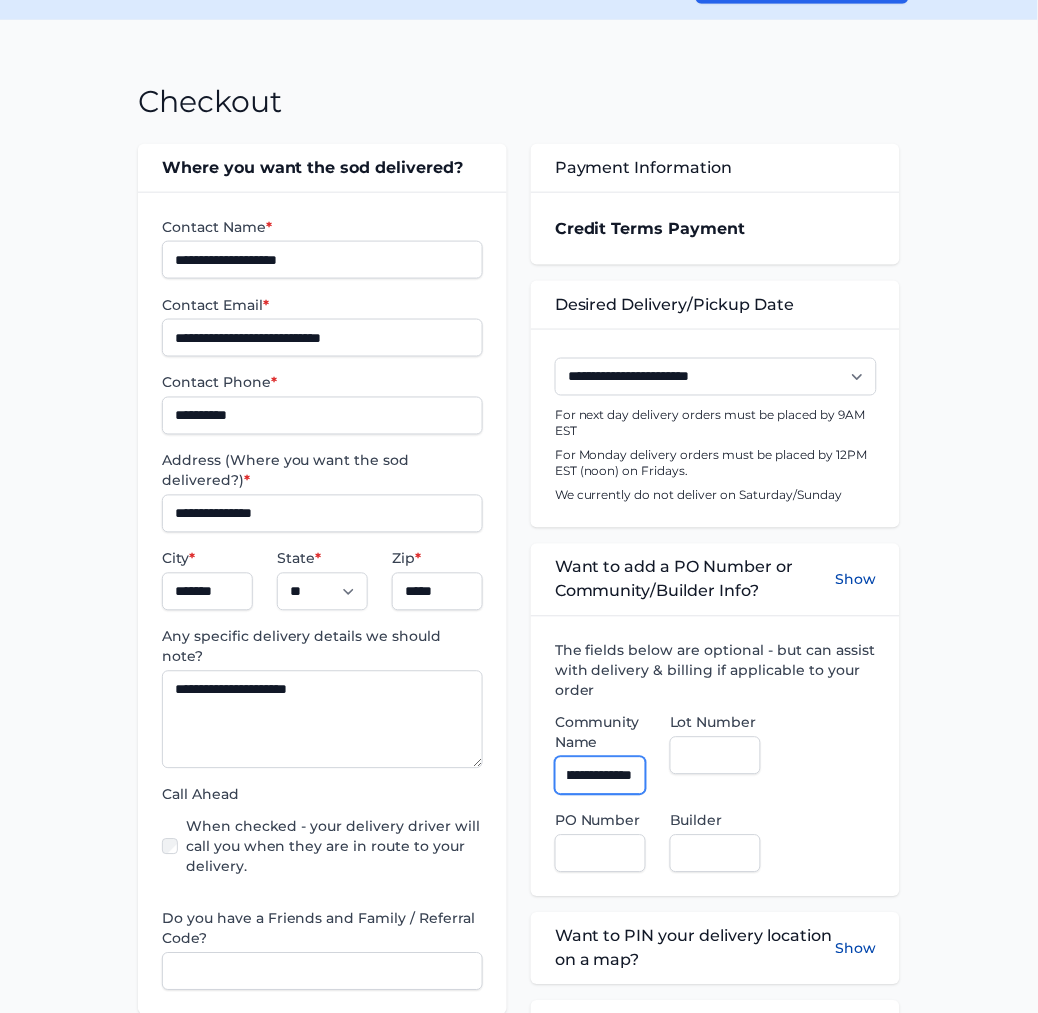 type on "**********" 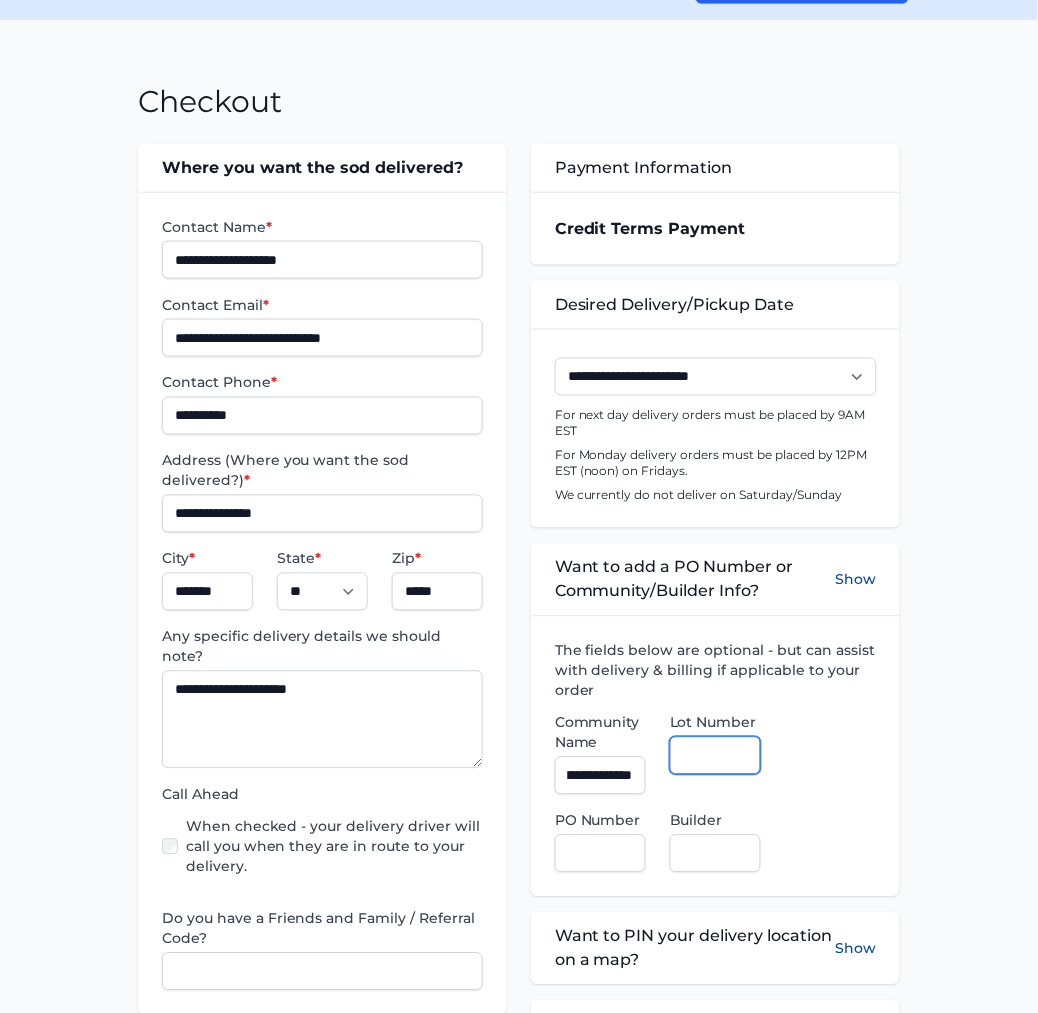 scroll, scrollTop: 0, scrollLeft: 0, axis: both 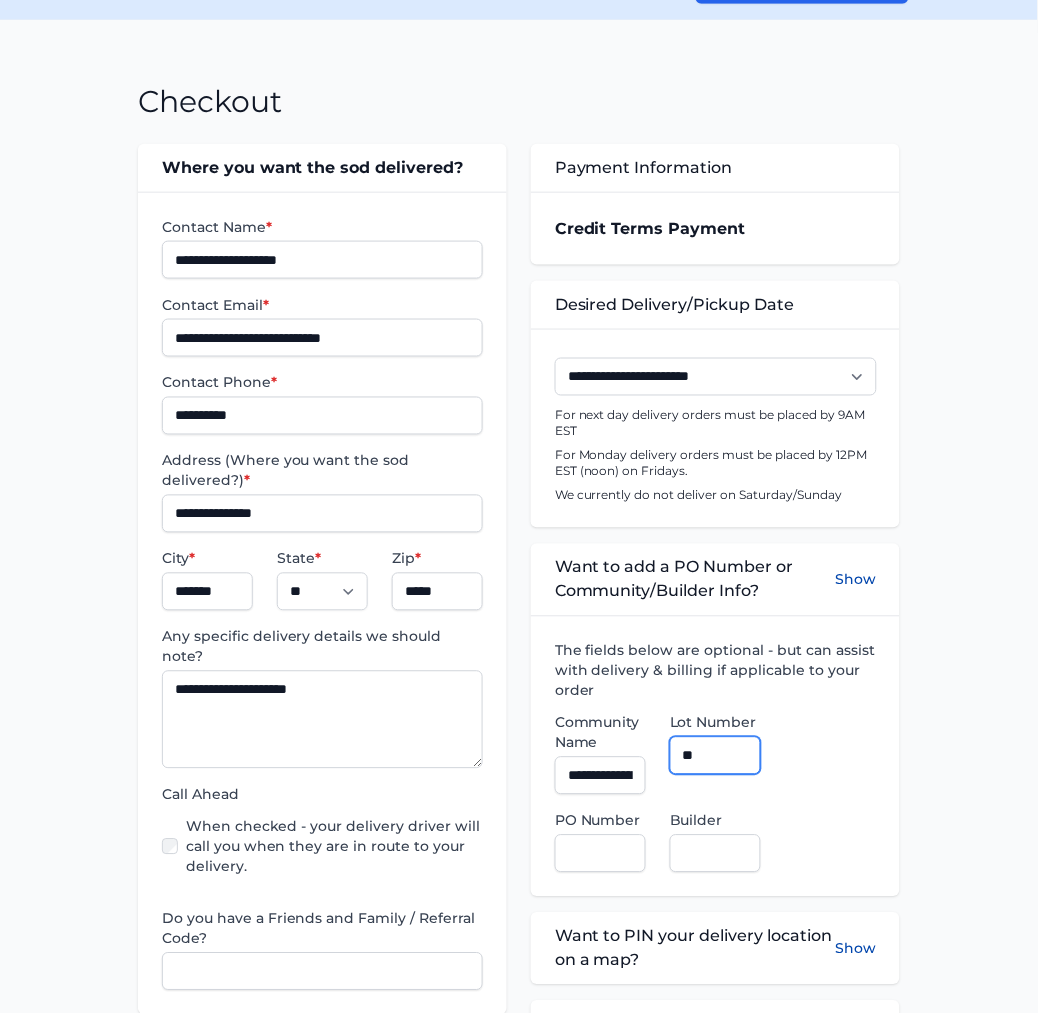type on "**" 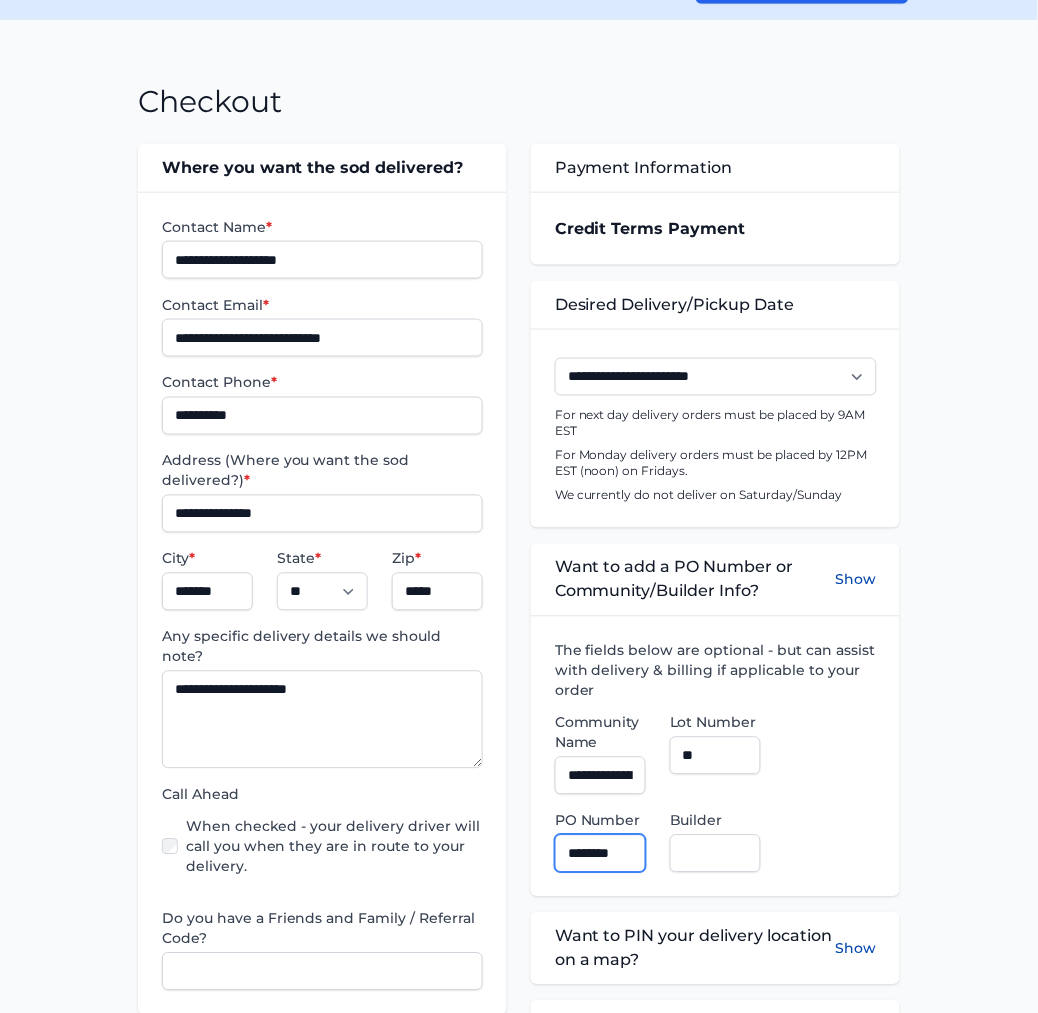 type on "********" 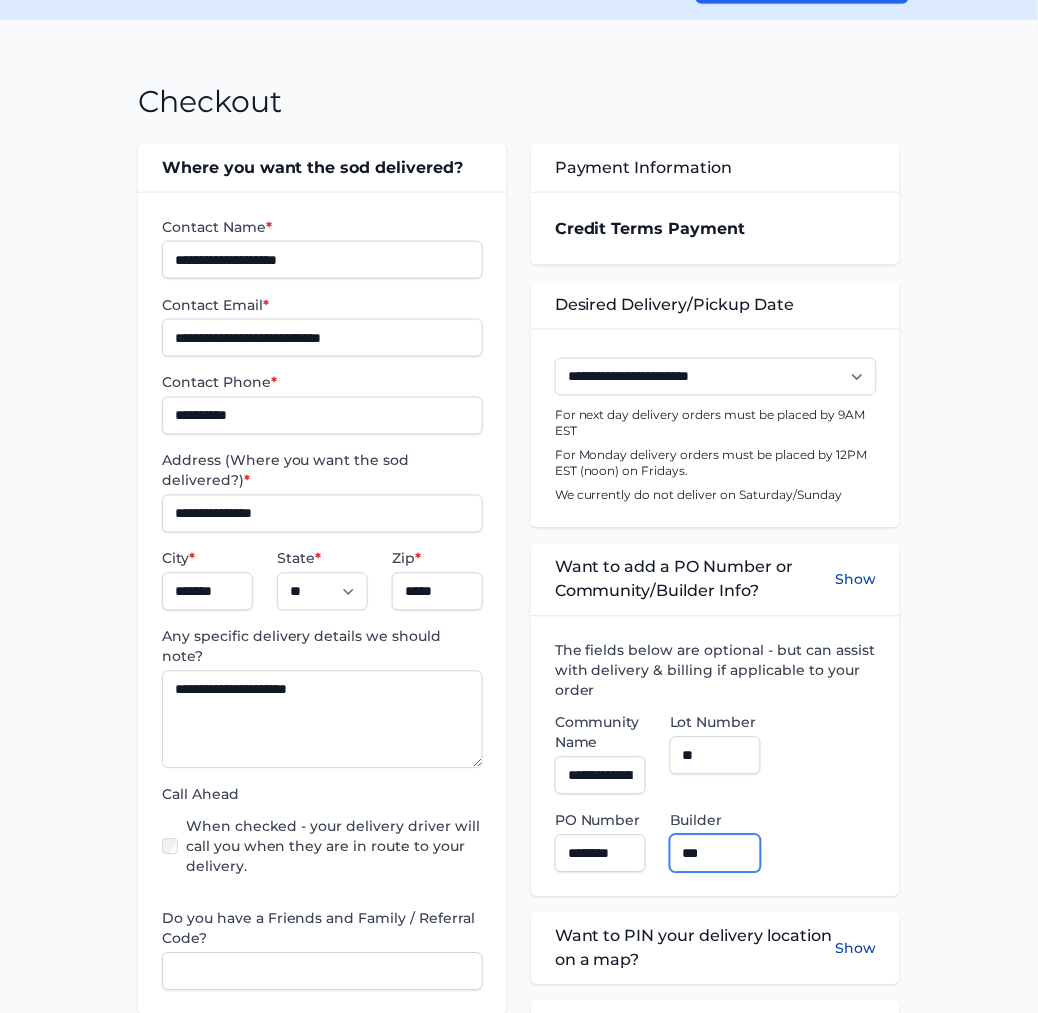 type on "**********" 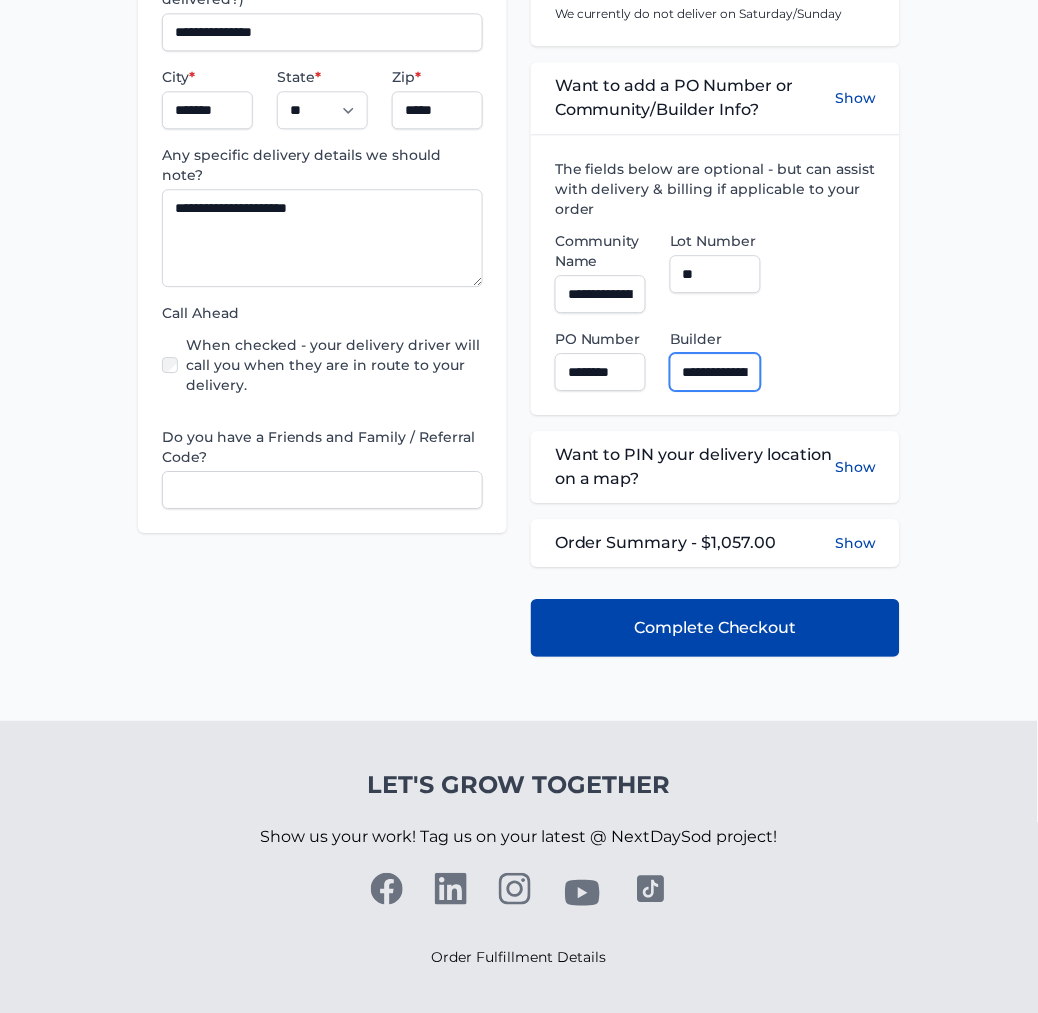 scroll, scrollTop: 708, scrollLeft: 0, axis: vertical 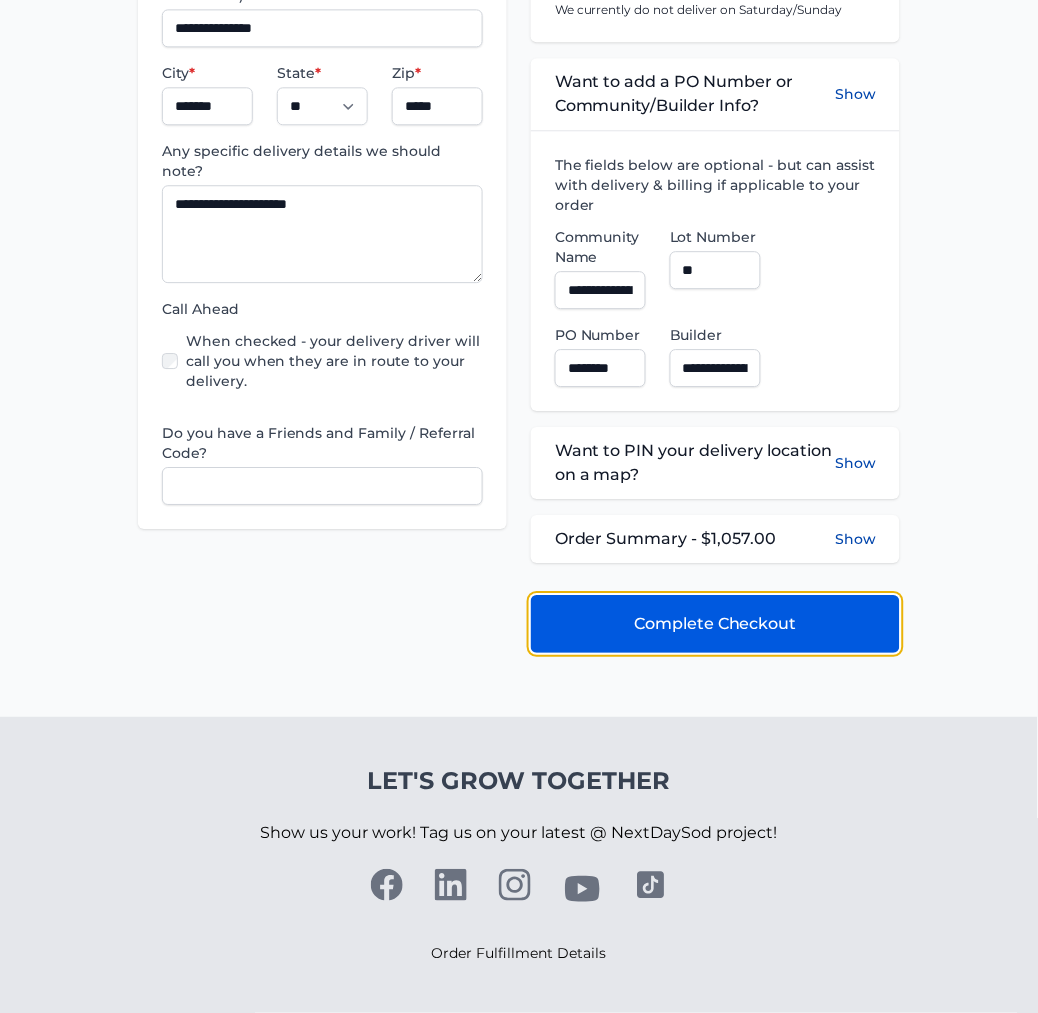 click on "Complete Checkout" at bounding box center [715, 624] 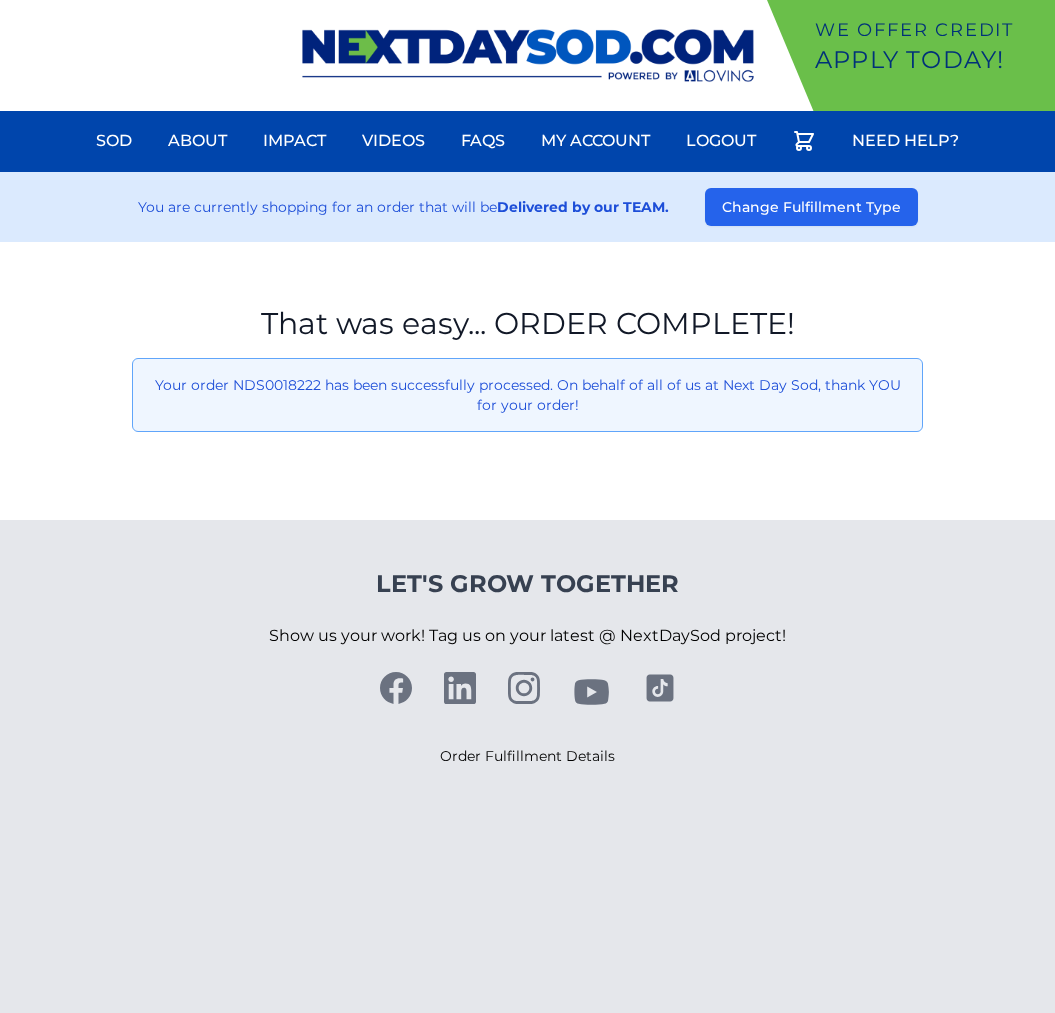 scroll, scrollTop: 0, scrollLeft: 0, axis: both 